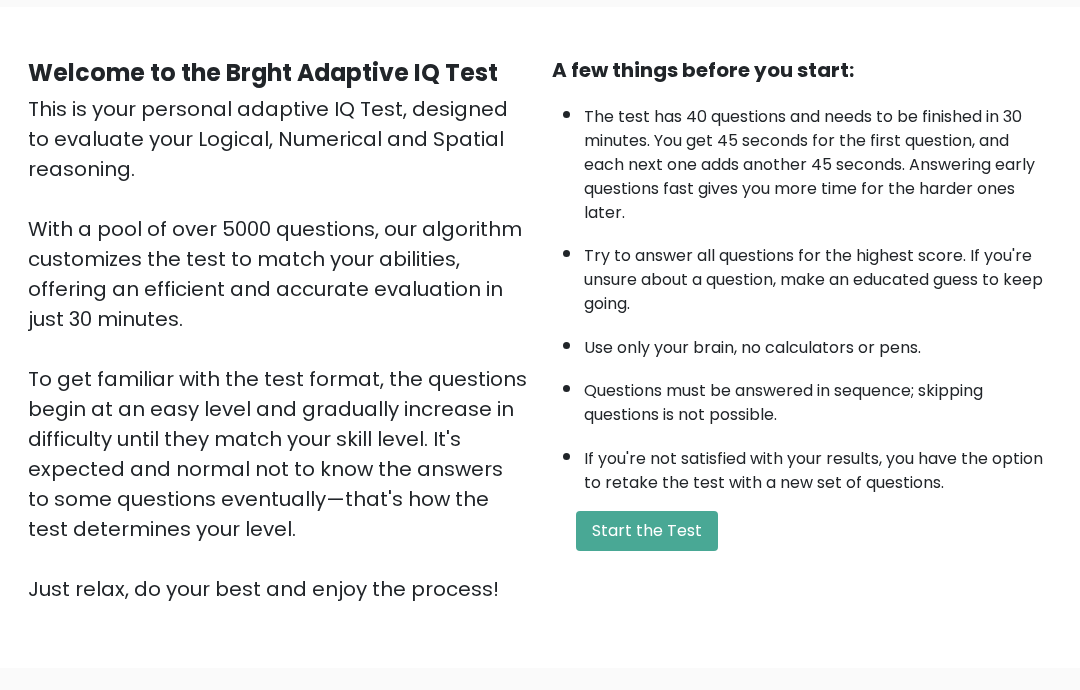 scroll, scrollTop: 176, scrollLeft: 0, axis: vertical 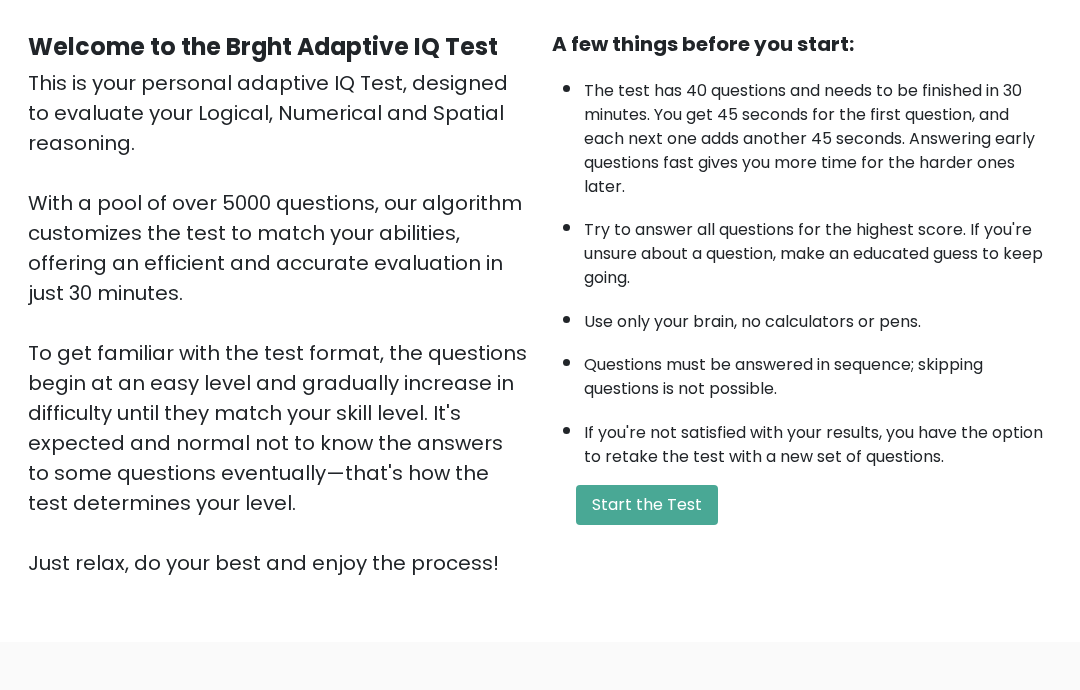 click on "Start the Test" at bounding box center (647, 506) 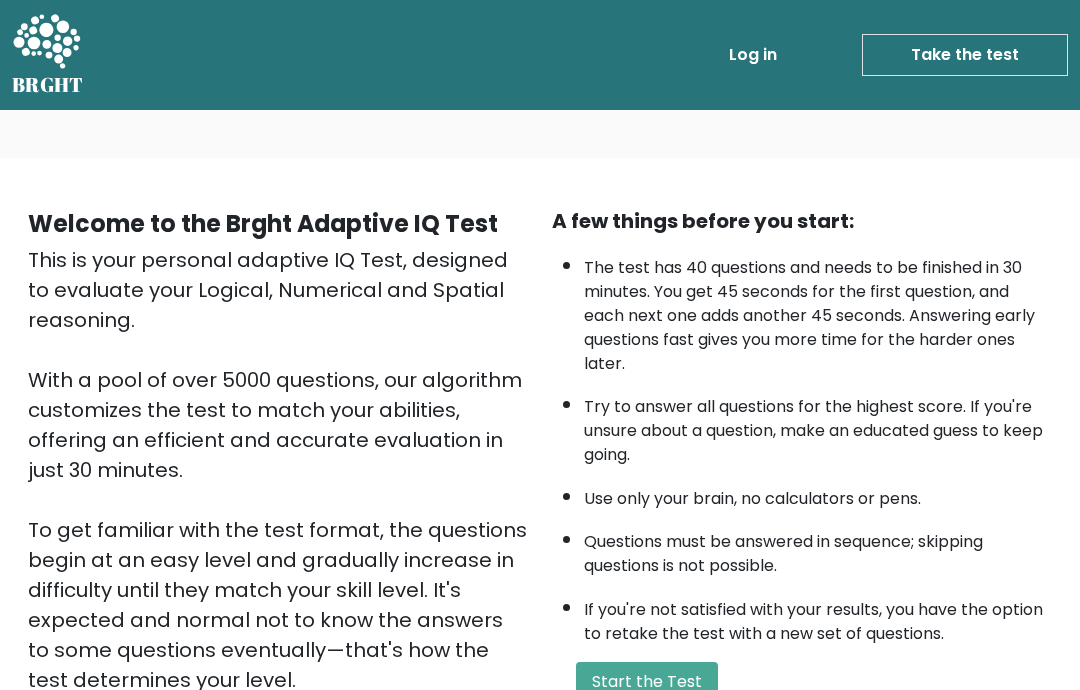 scroll, scrollTop: 82, scrollLeft: 0, axis: vertical 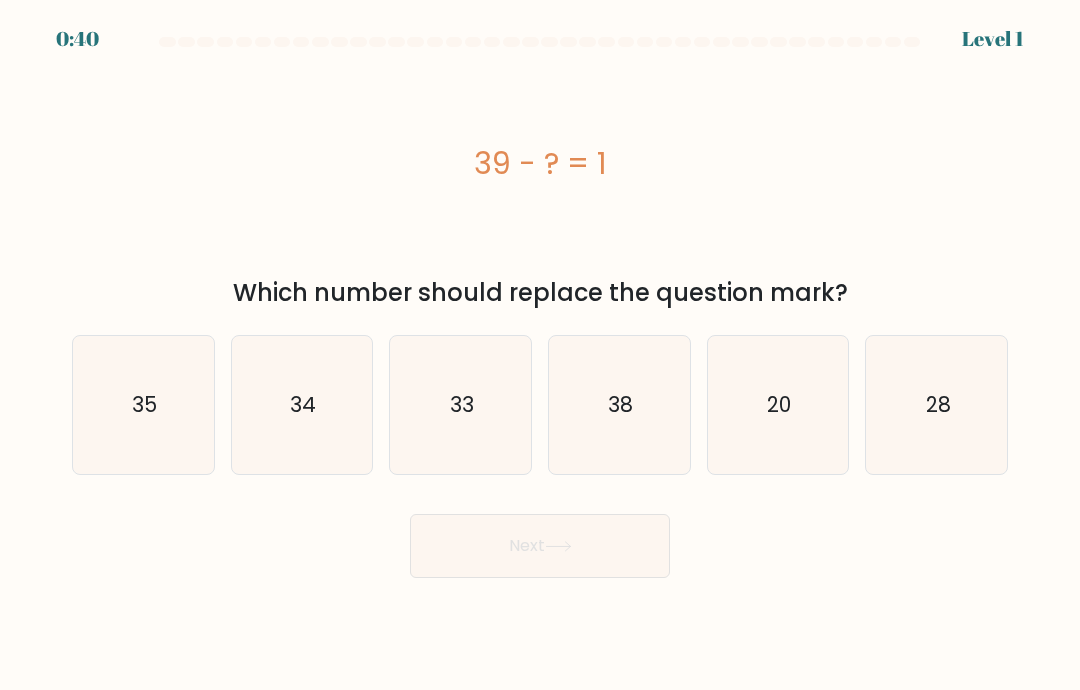 click on "38" 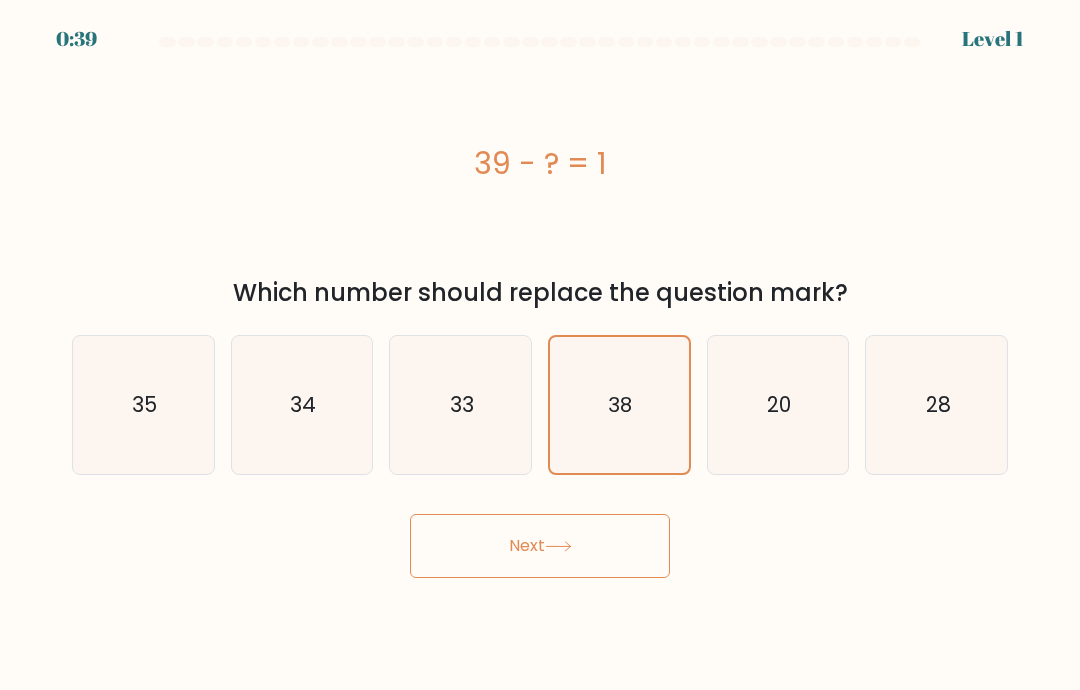 click 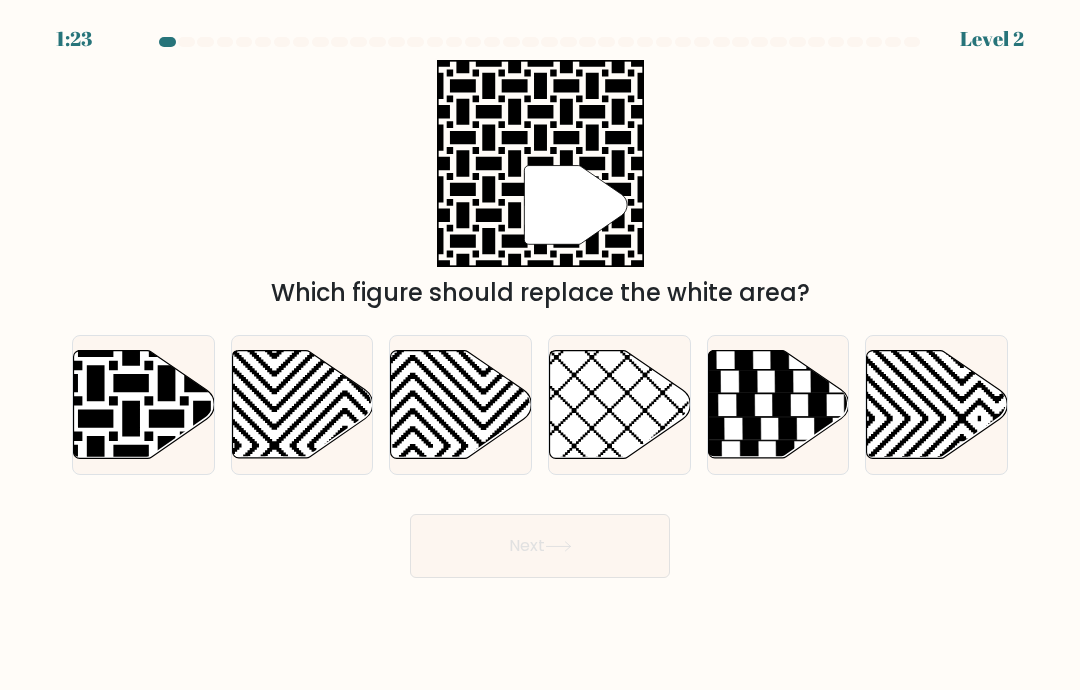 click on "Next" at bounding box center (540, 546) 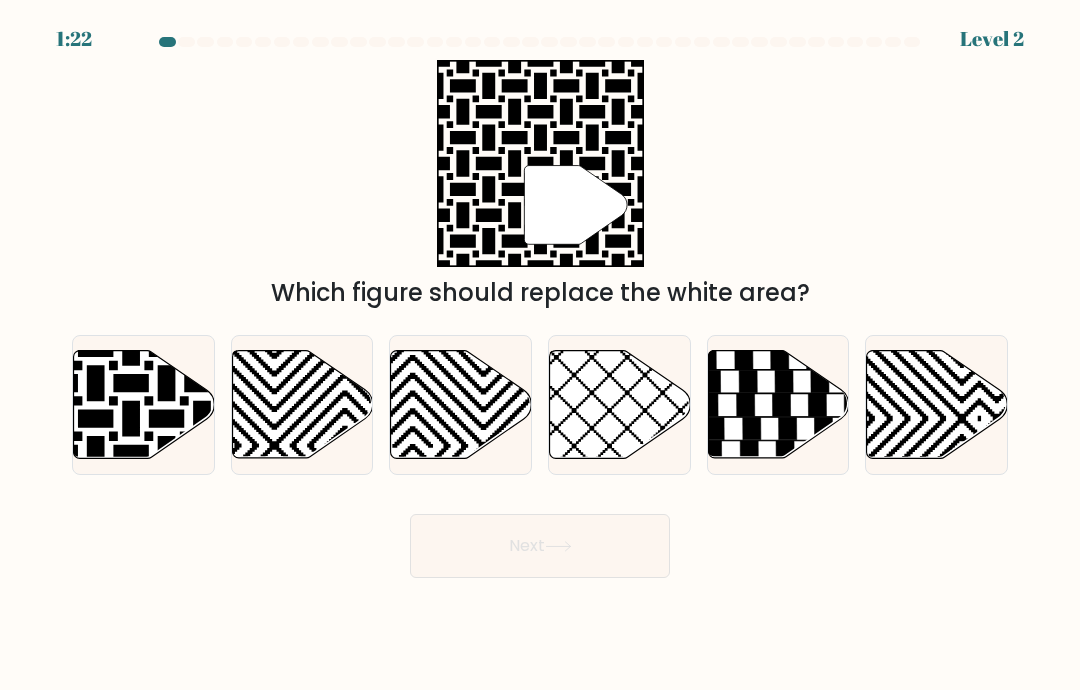 scroll, scrollTop: 4, scrollLeft: 0, axis: vertical 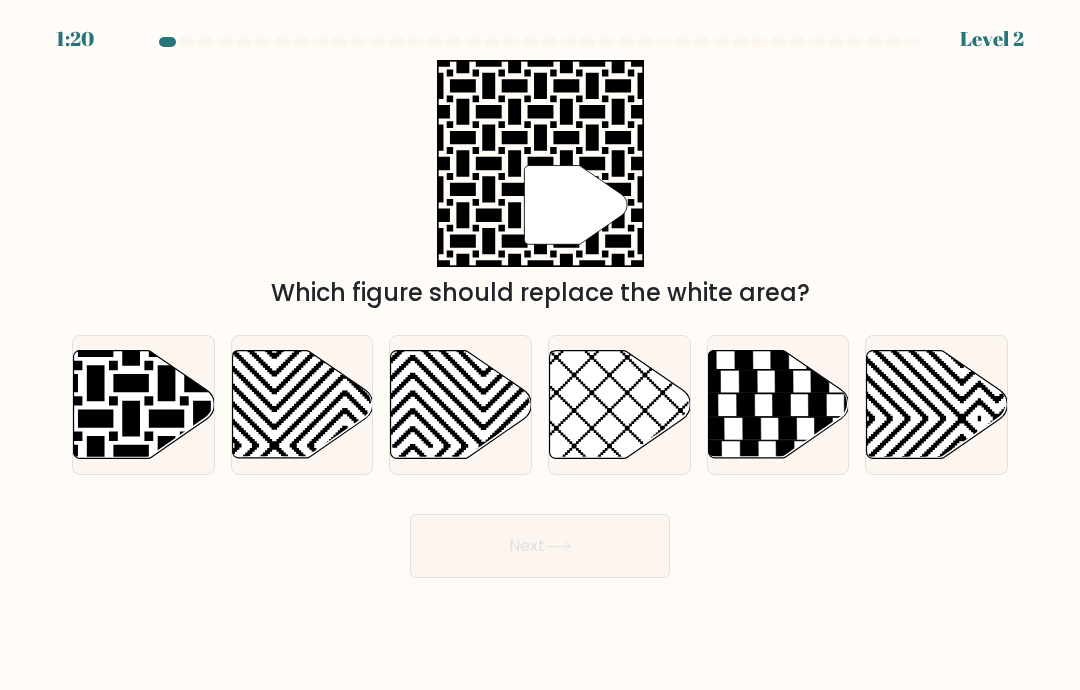 click 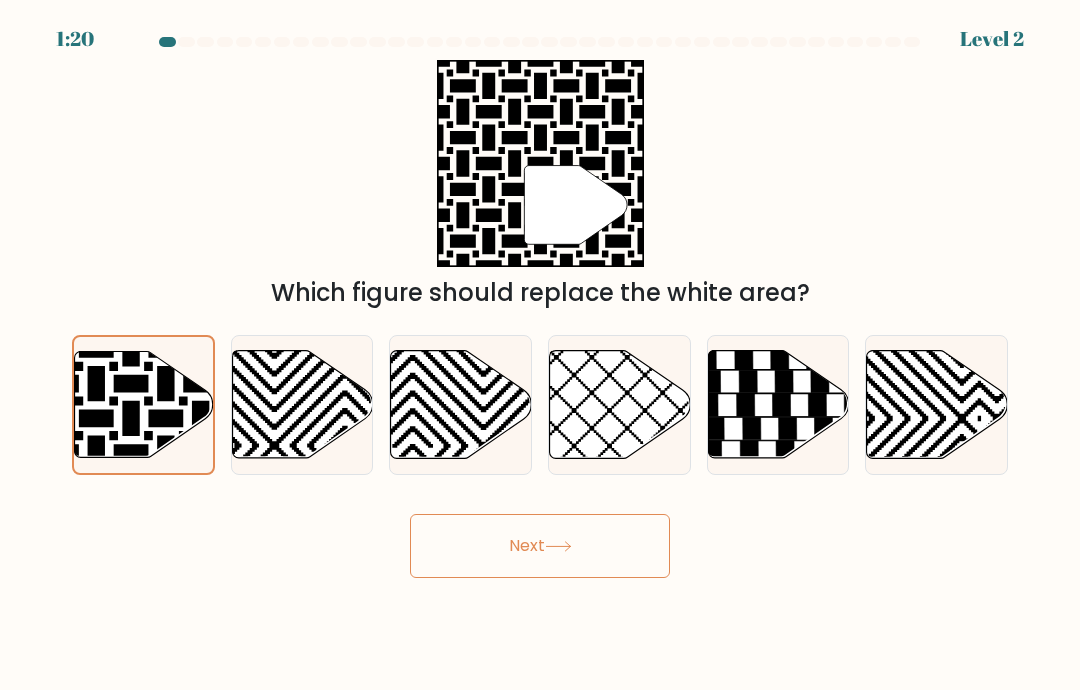 click on "Next" at bounding box center (540, 546) 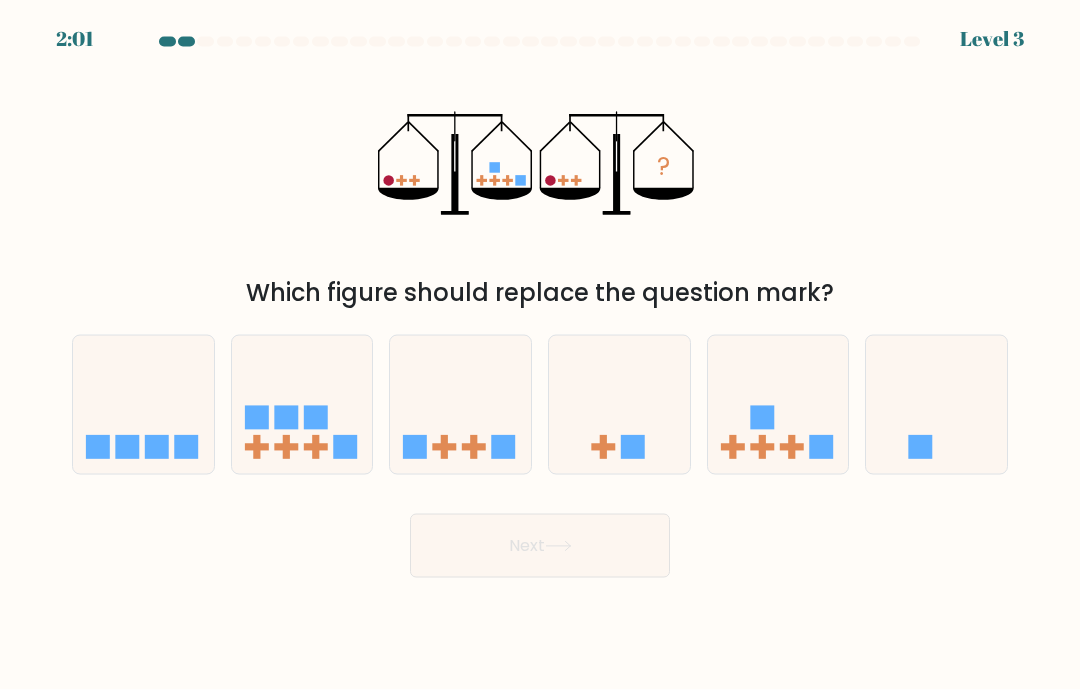 scroll, scrollTop: 51, scrollLeft: 0, axis: vertical 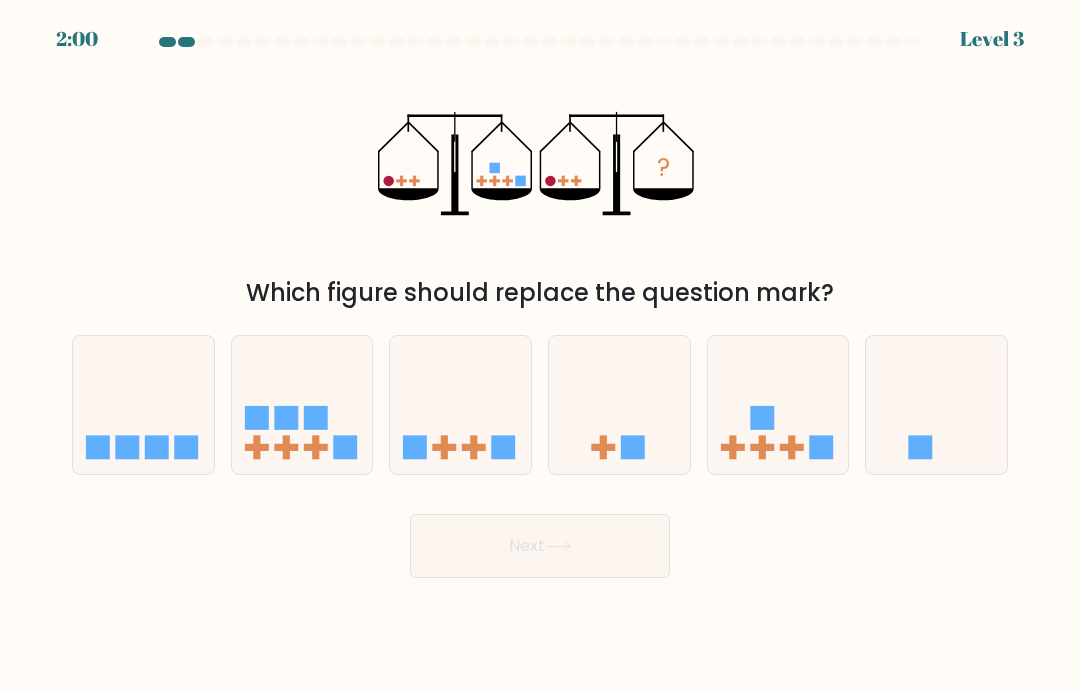 click 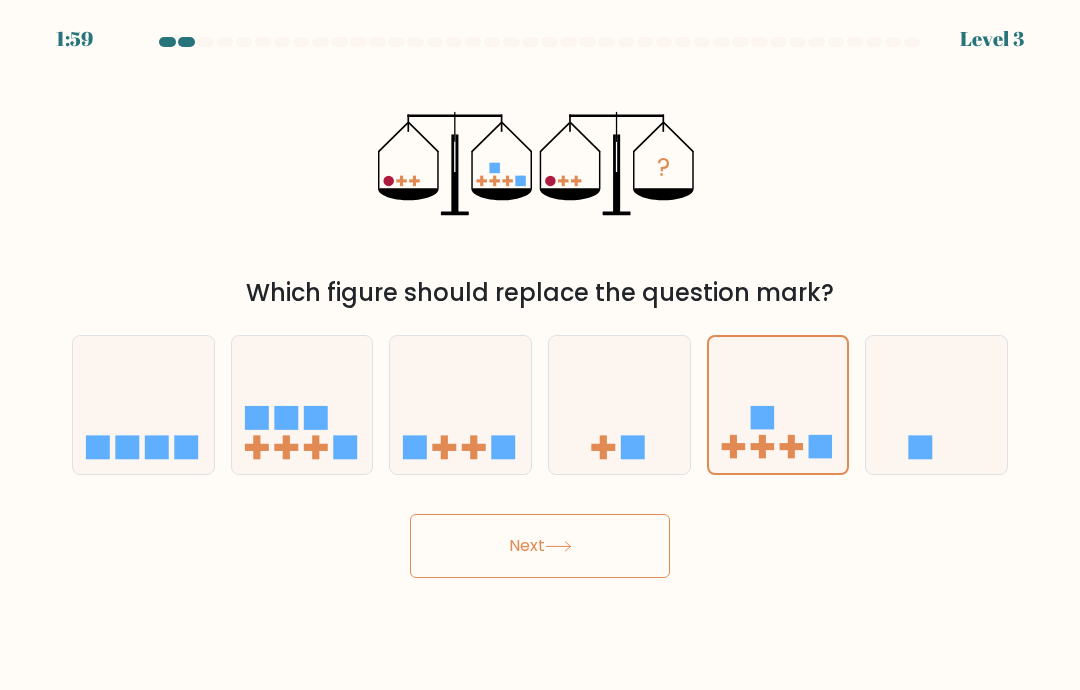 click on "Next" at bounding box center [540, 546] 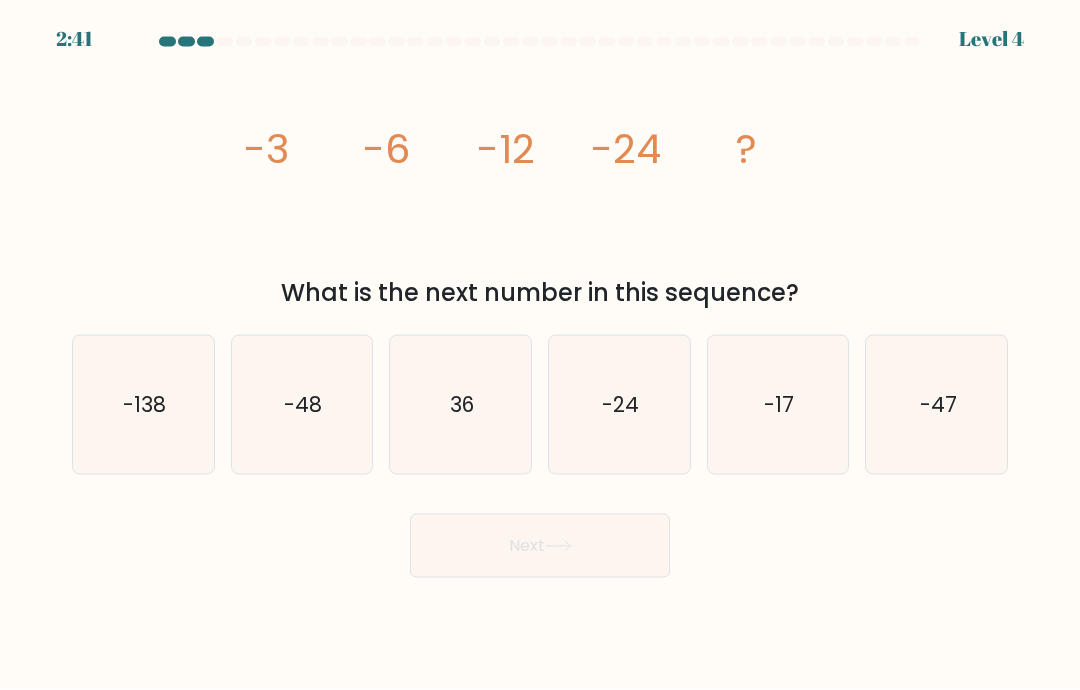 scroll, scrollTop: 25, scrollLeft: 0, axis: vertical 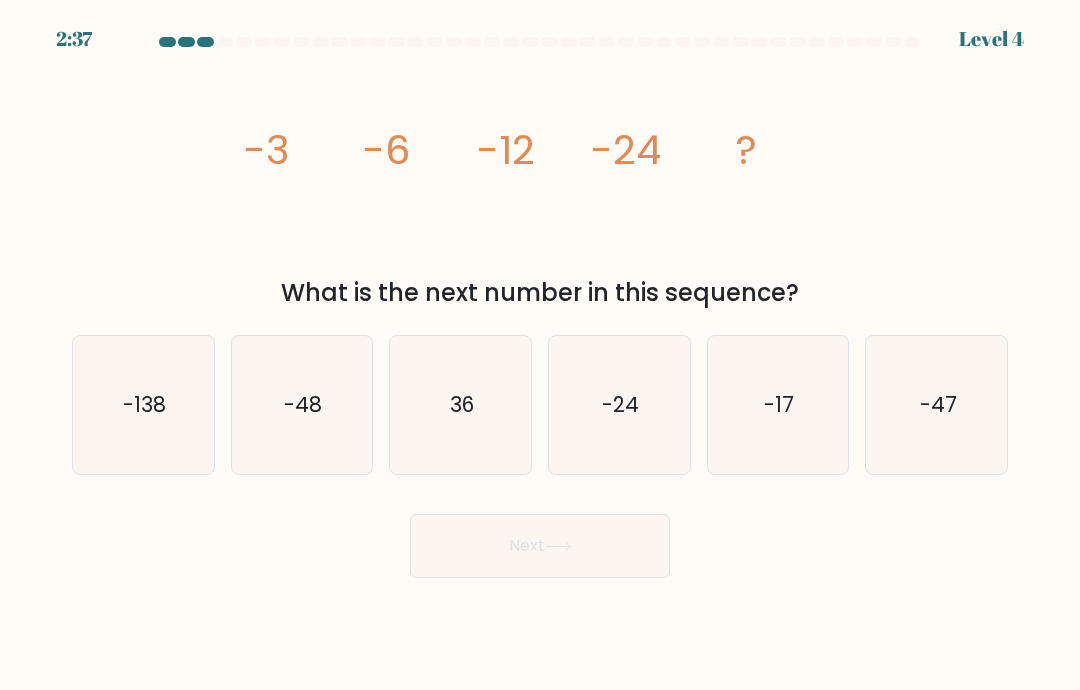 click on "-48" 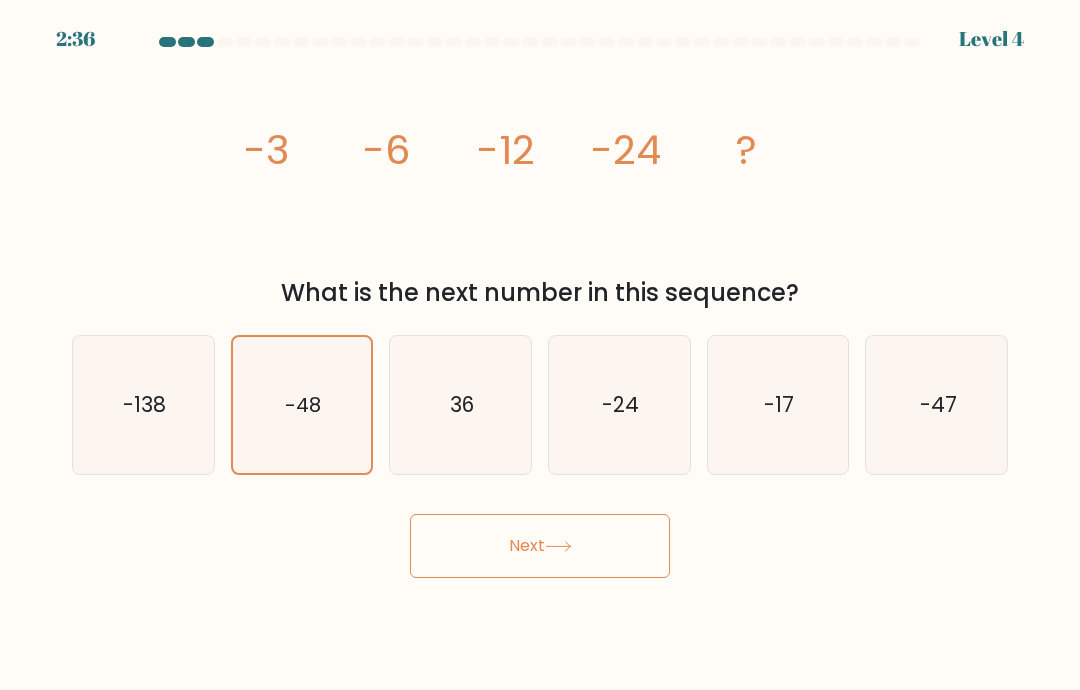 click on "Next" at bounding box center [540, 546] 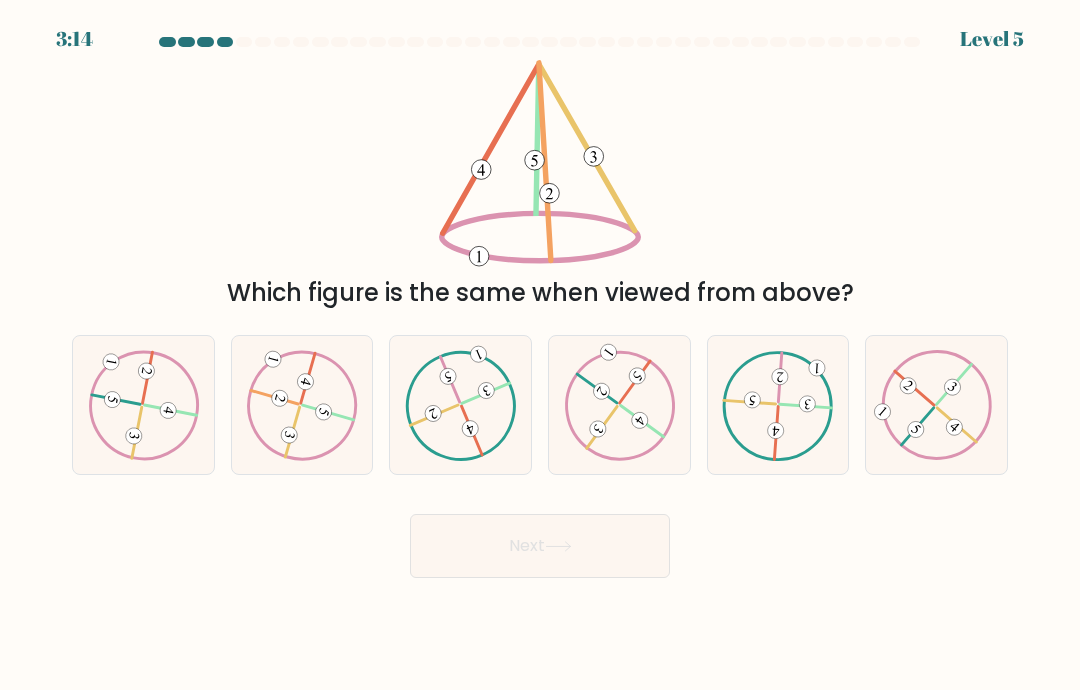 click 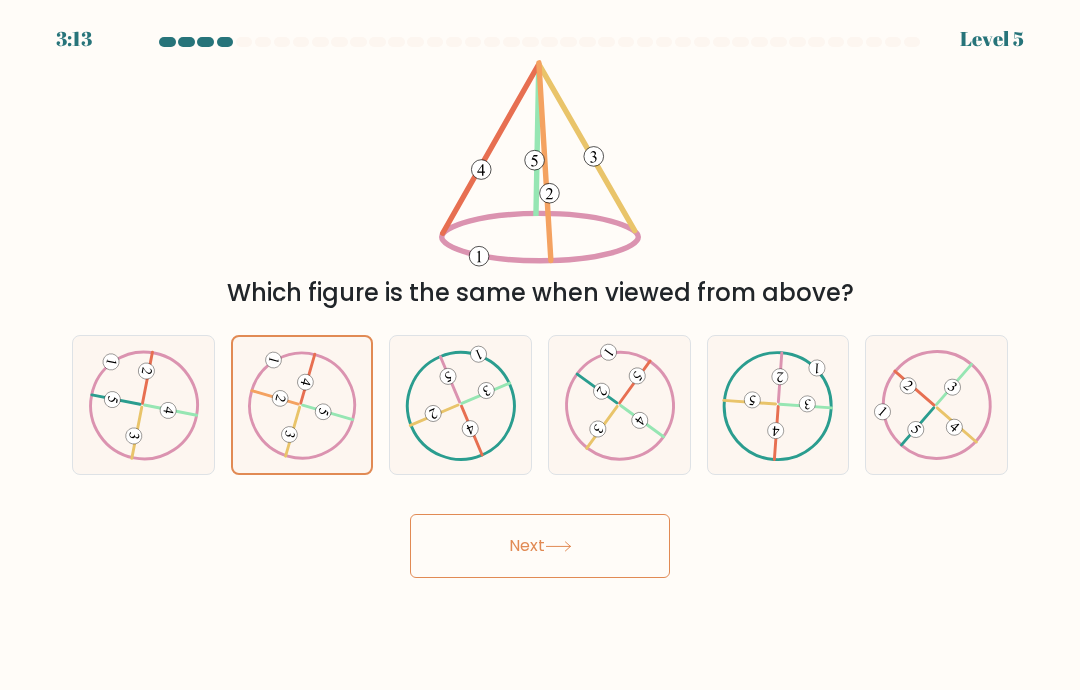 click on "Next" at bounding box center (540, 546) 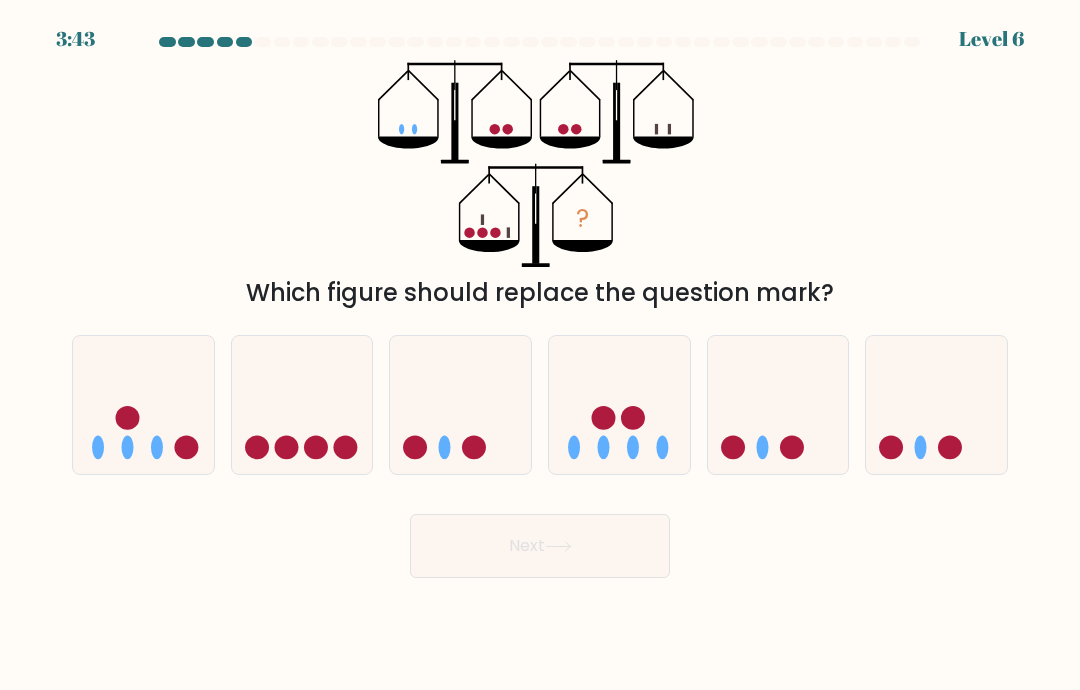 click 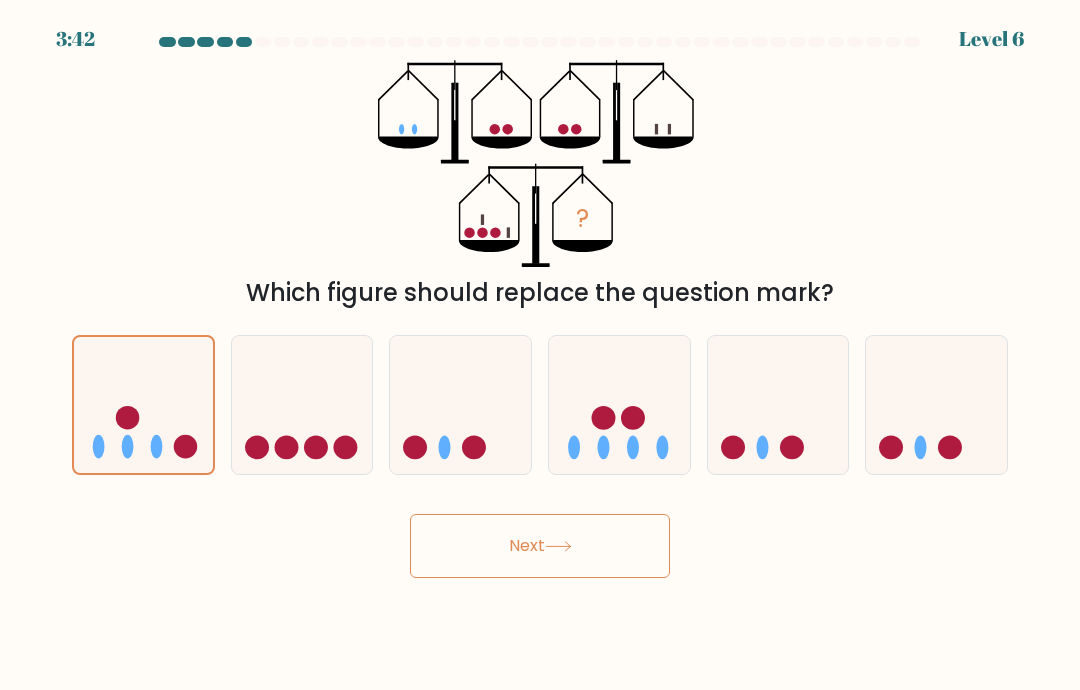 click on "Next" at bounding box center (540, 546) 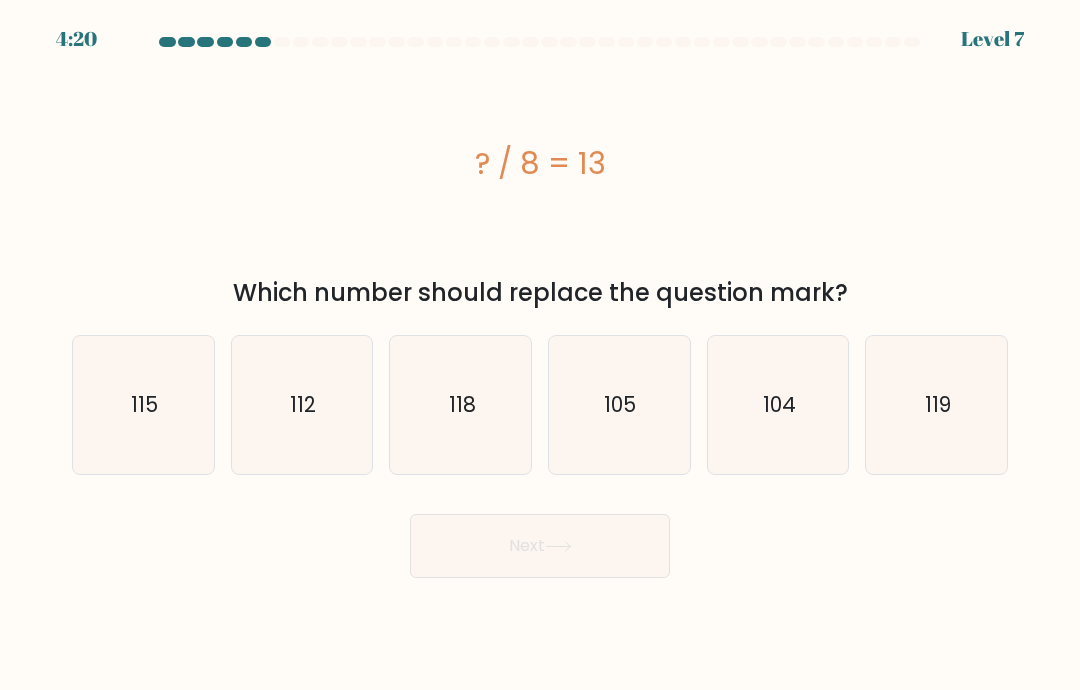 click on "104" 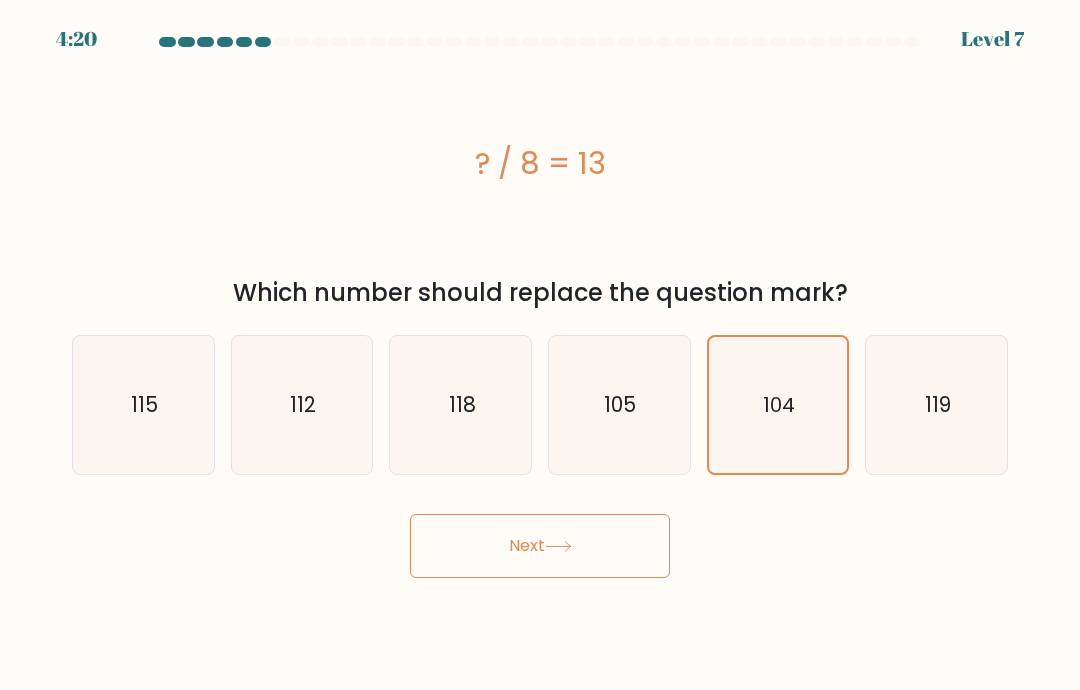 click on "Next" at bounding box center (540, 546) 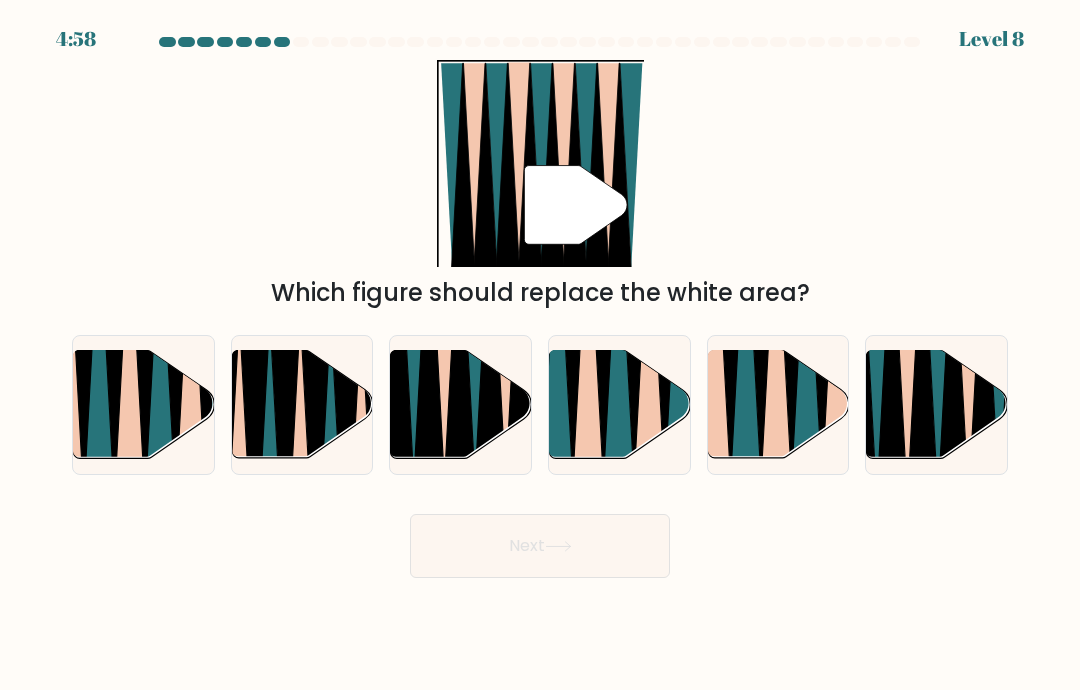 click 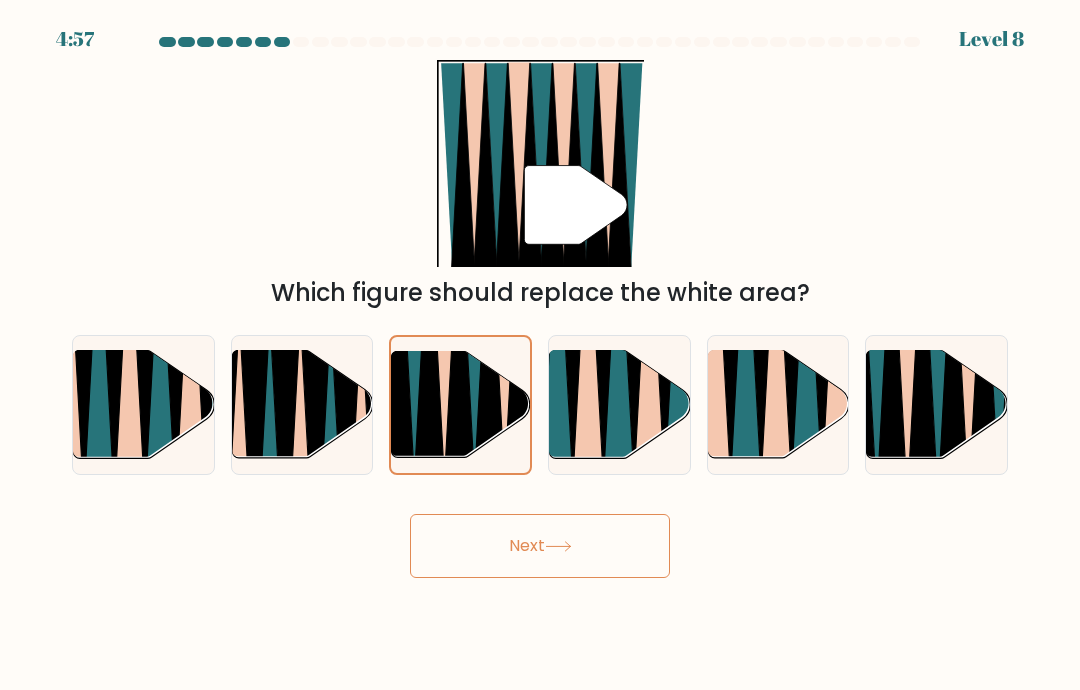 click on "Next" at bounding box center [540, 546] 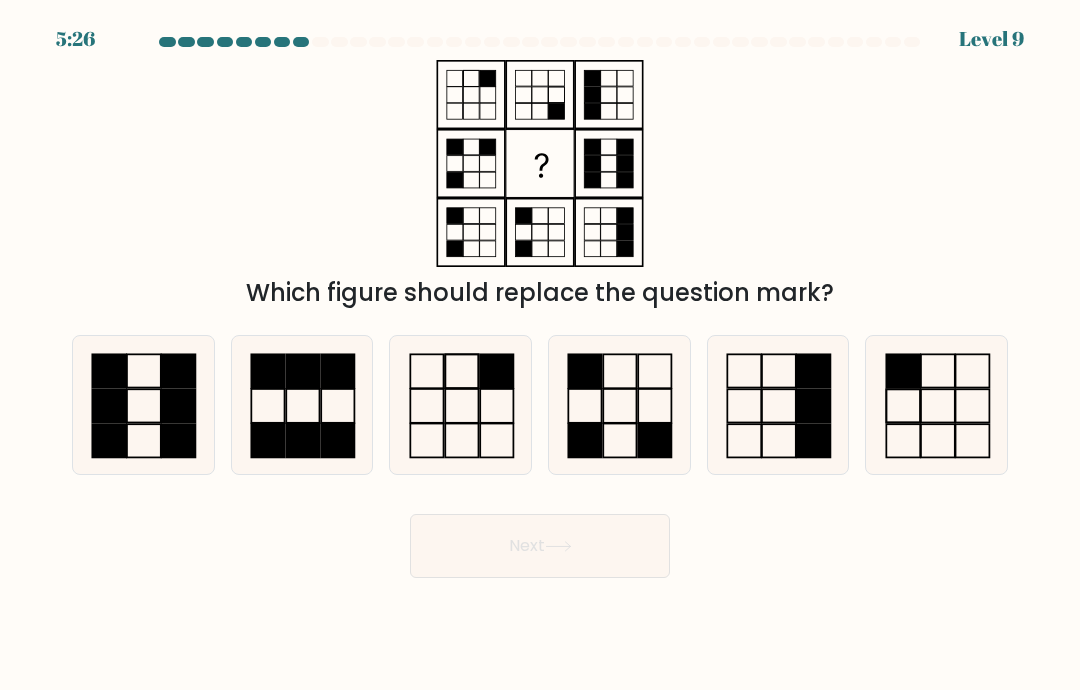 click 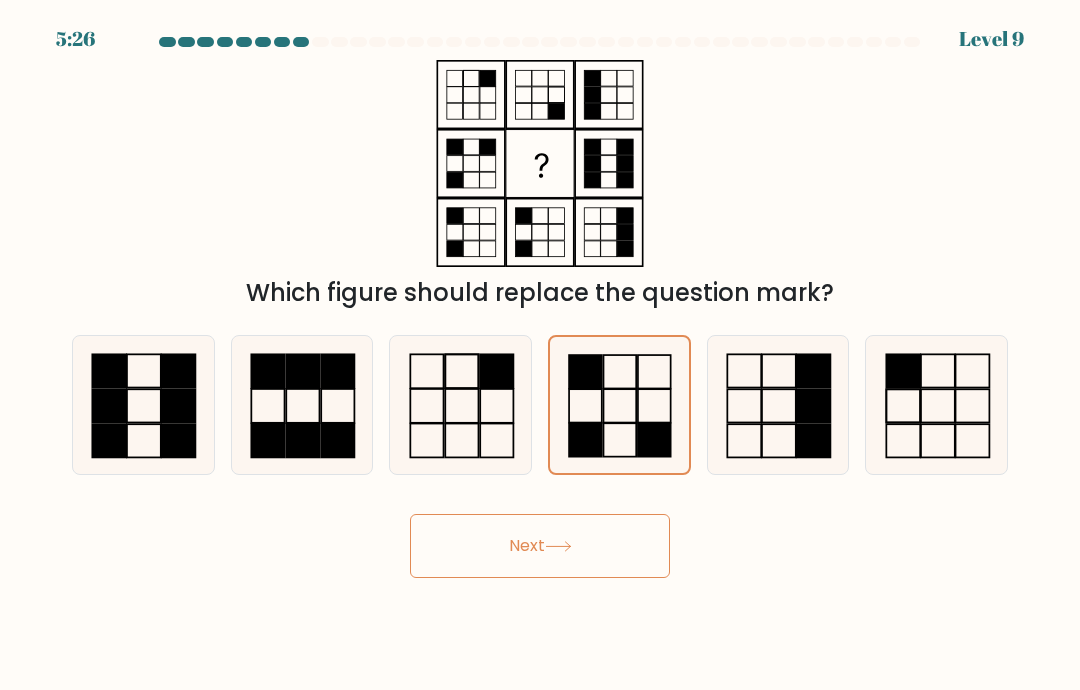 click on "Next" at bounding box center [540, 546] 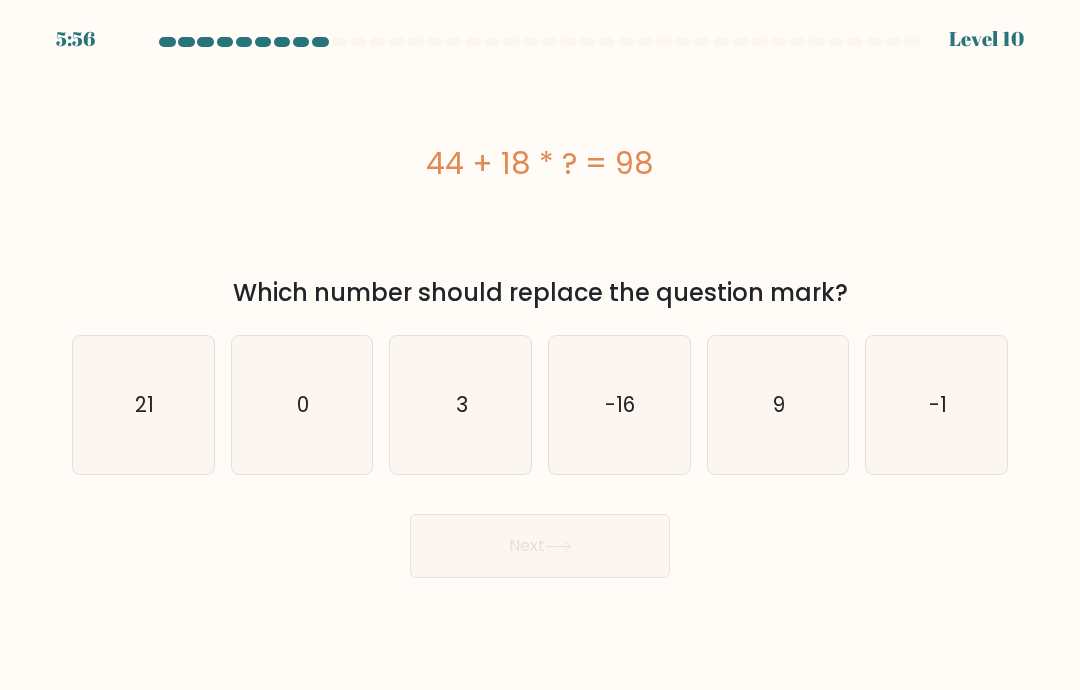 click on "3" 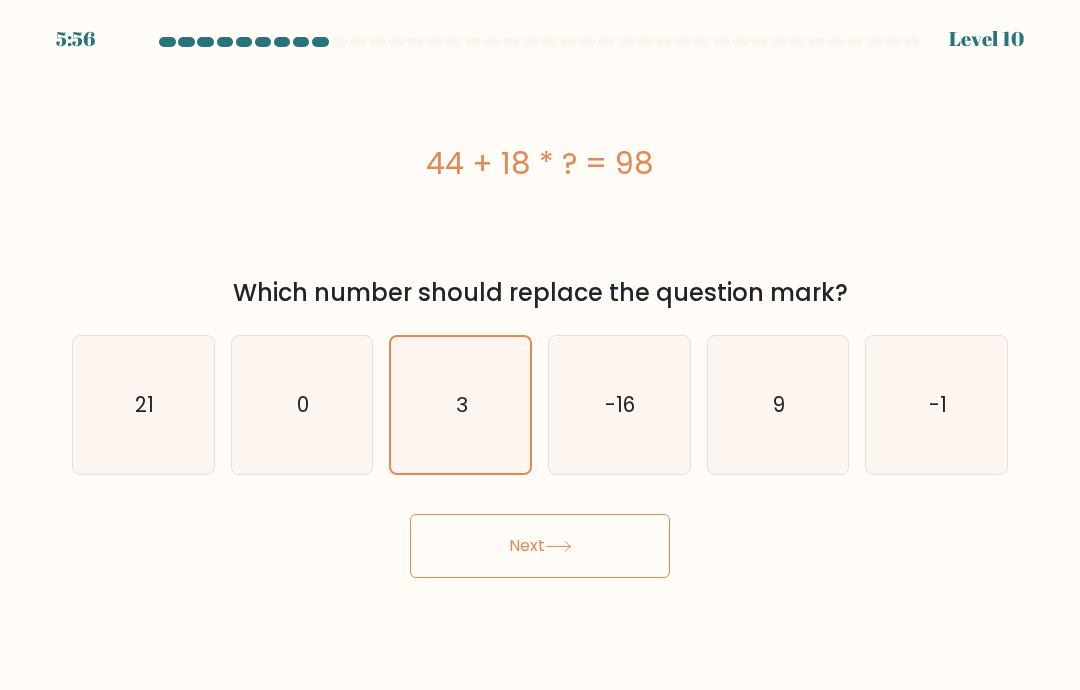 click on "Next" at bounding box center [540, 546] 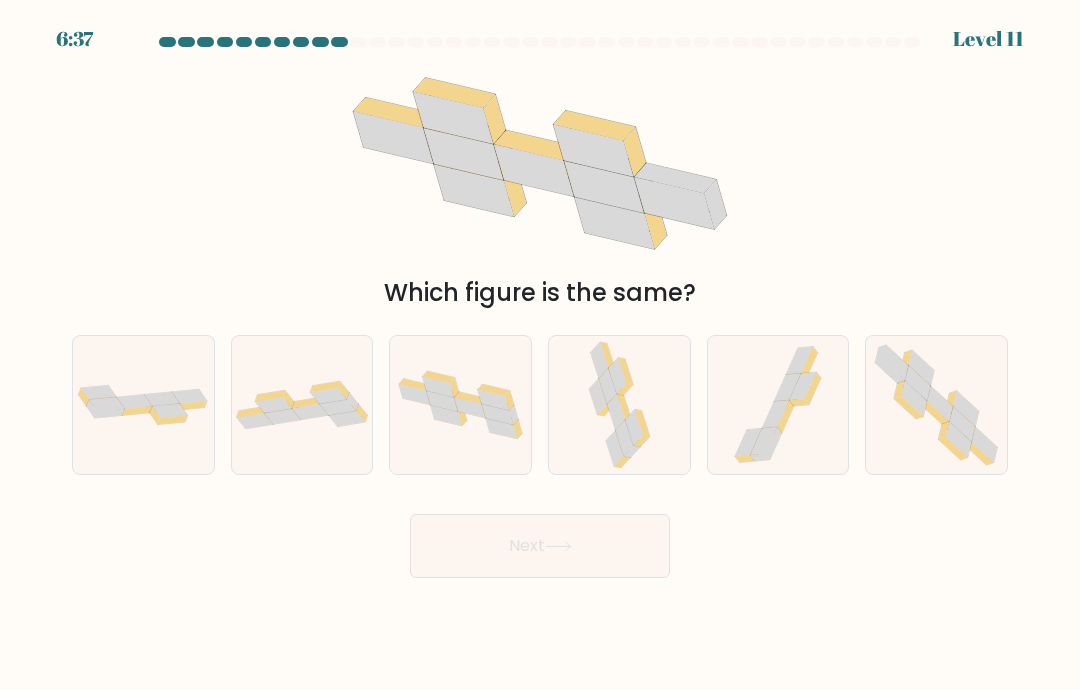 click 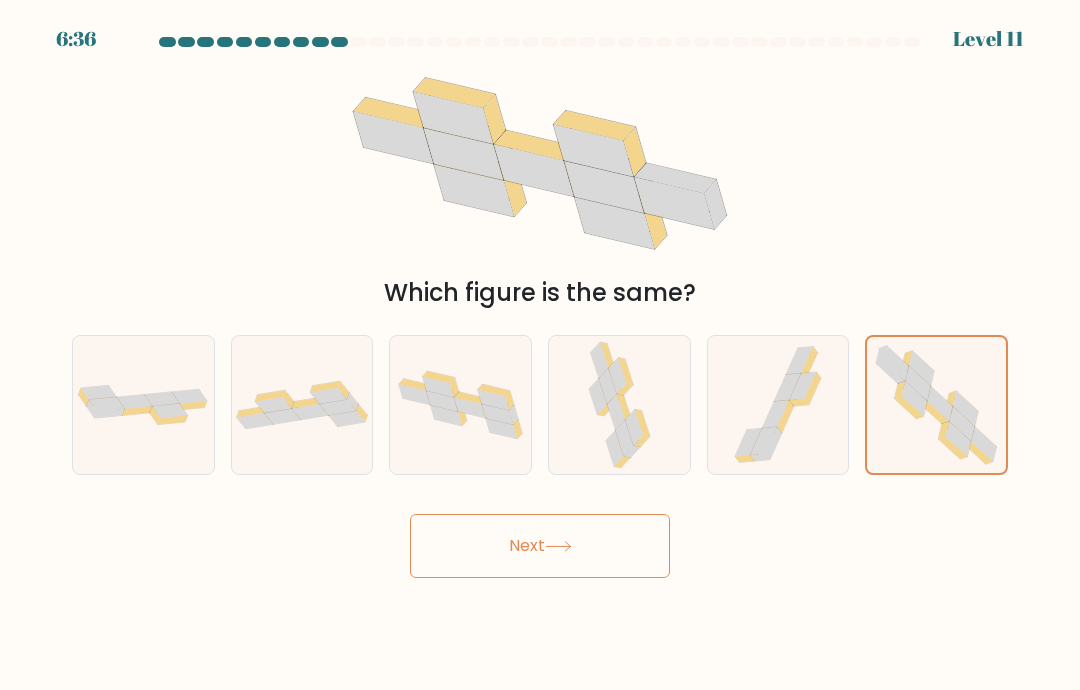 click on "Next" at bounding box center (540, 546) 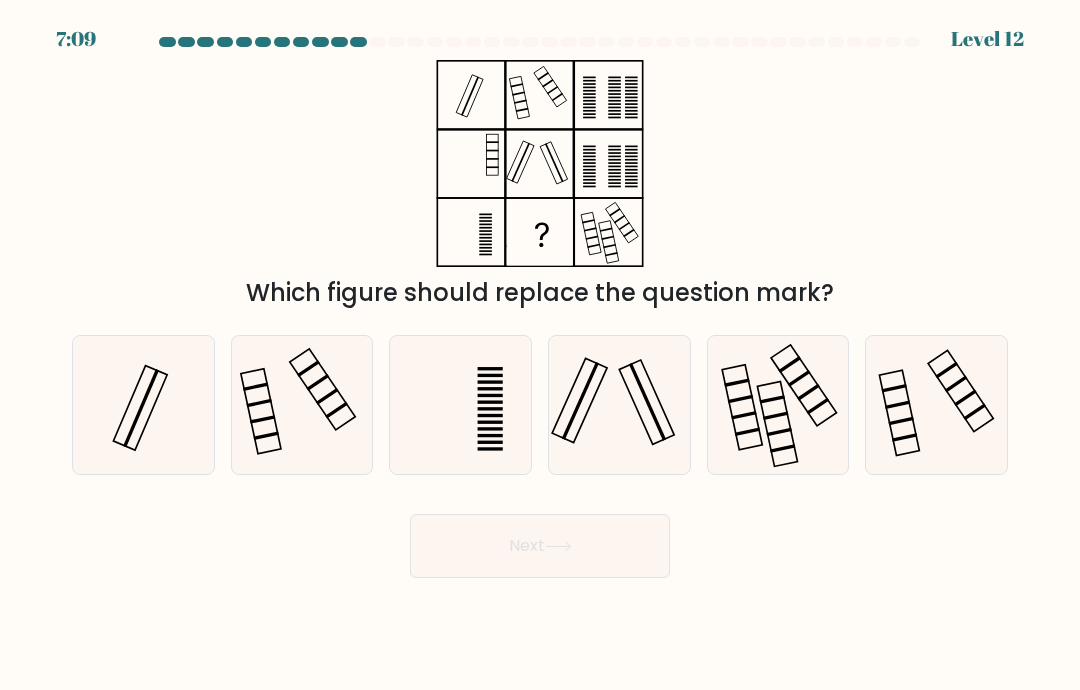 click 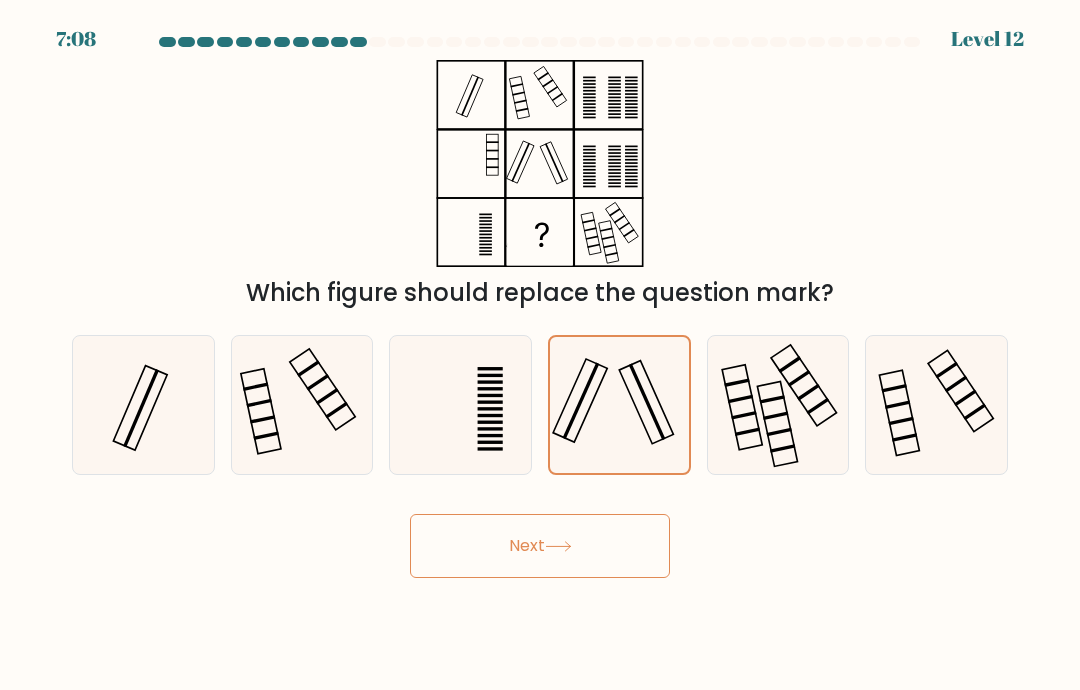 click on "Next" at bounding box center [540, 546] 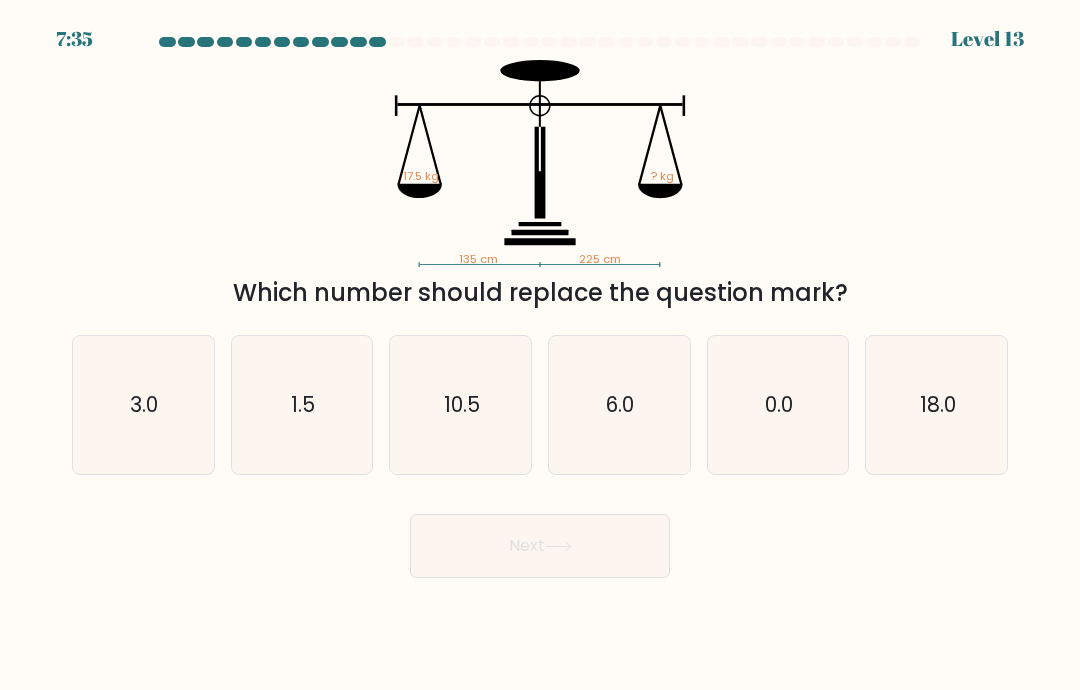 click on "10.5" 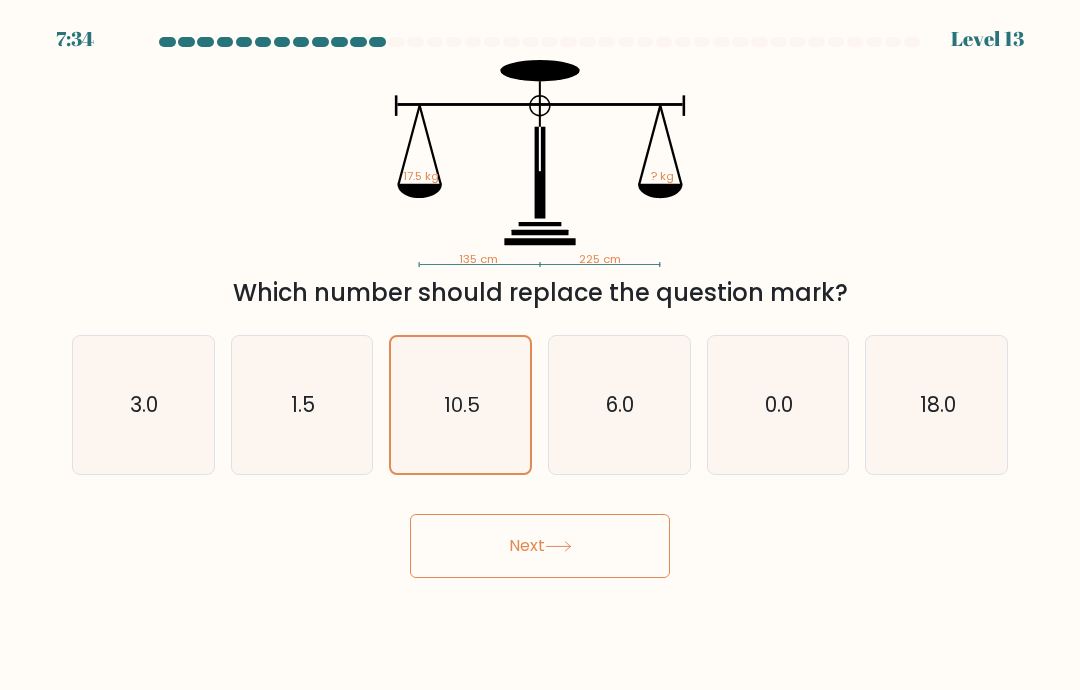 click on "Next" at bounding box center [540, 546] 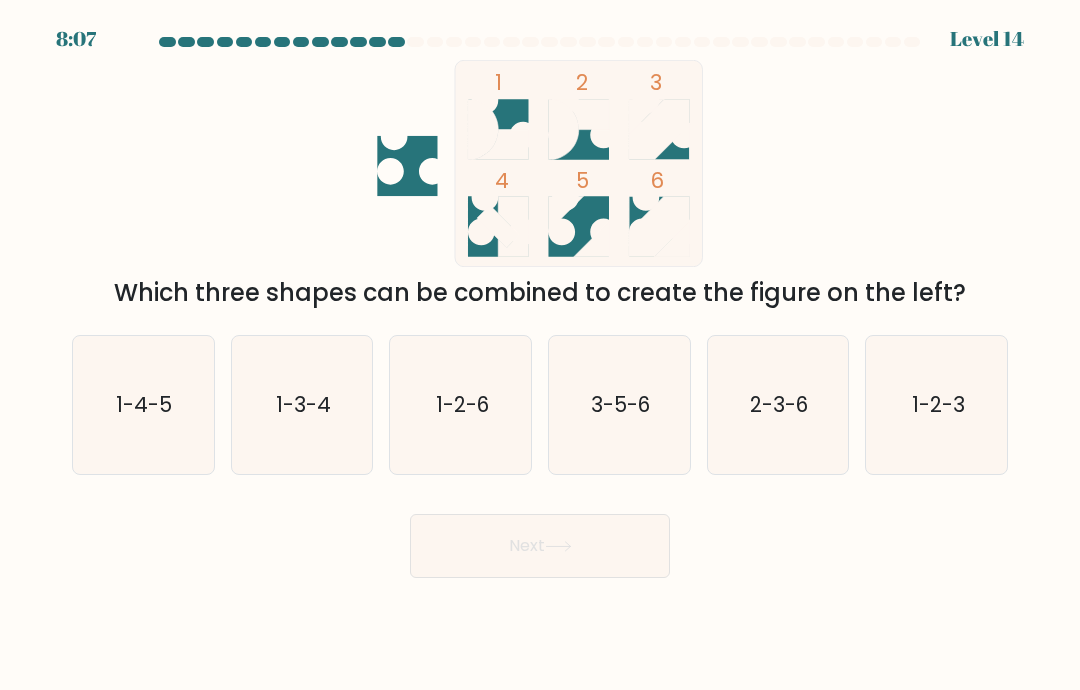 click on "1-2-6" 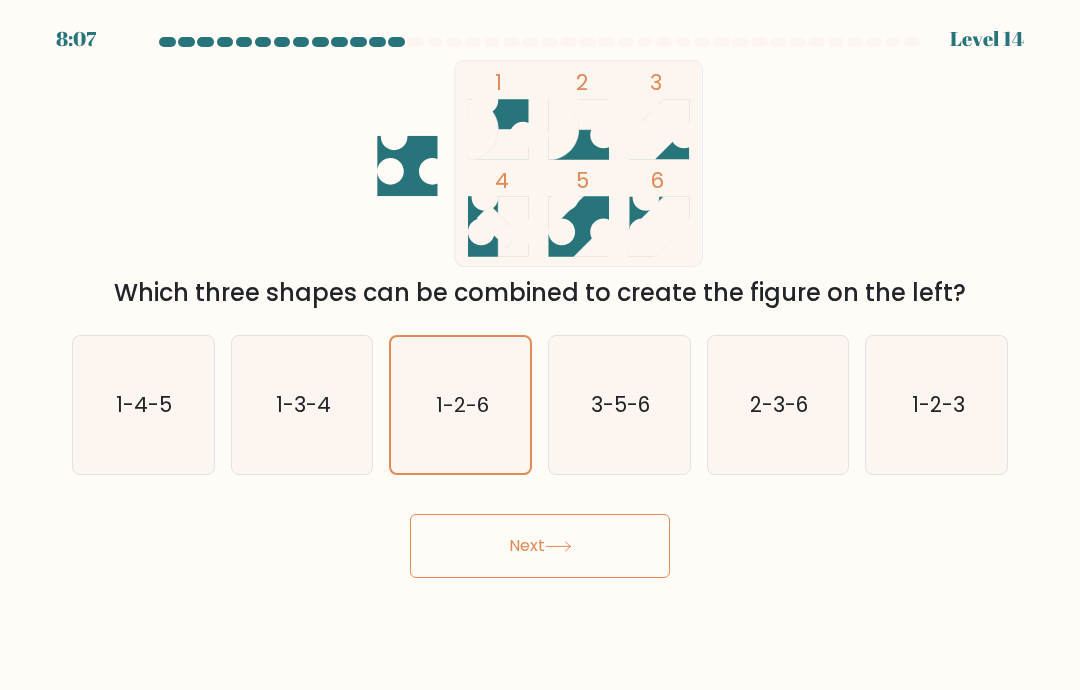 click on "Next" at bounding box center [540, 546] 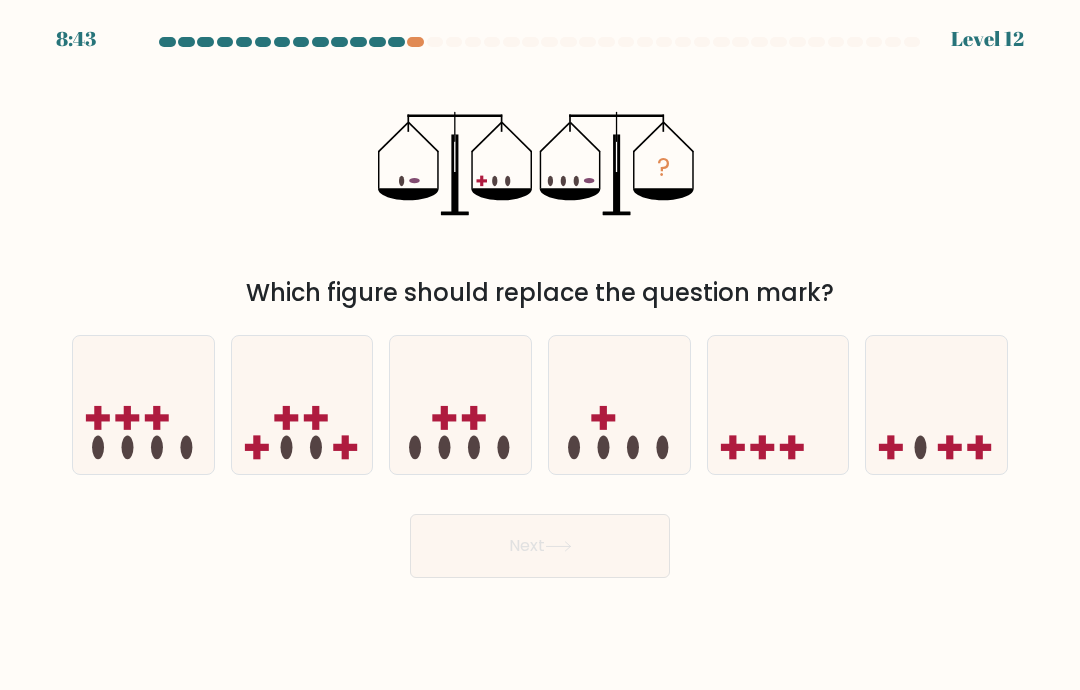 click 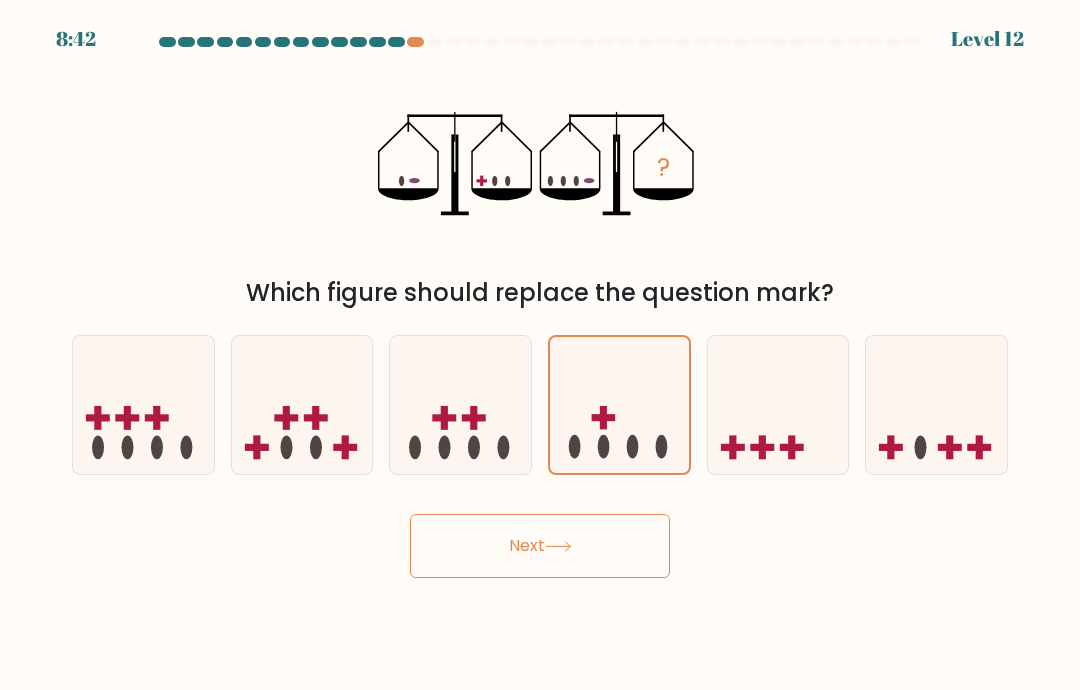 click on "Next" at bounding box center (540, 546) 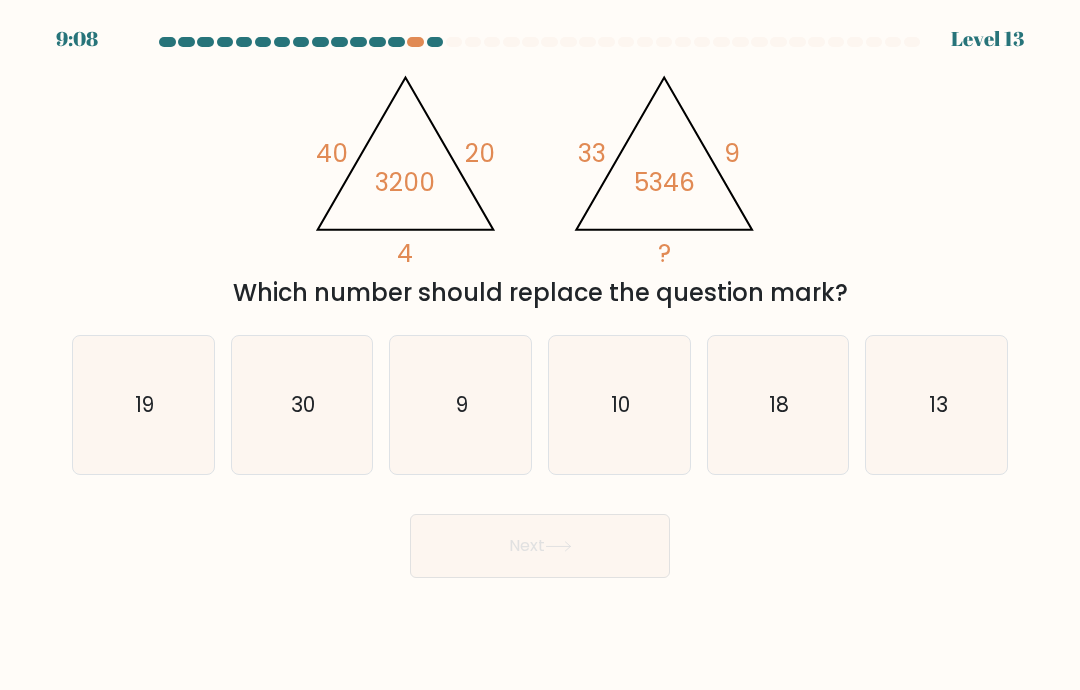 click on "18" 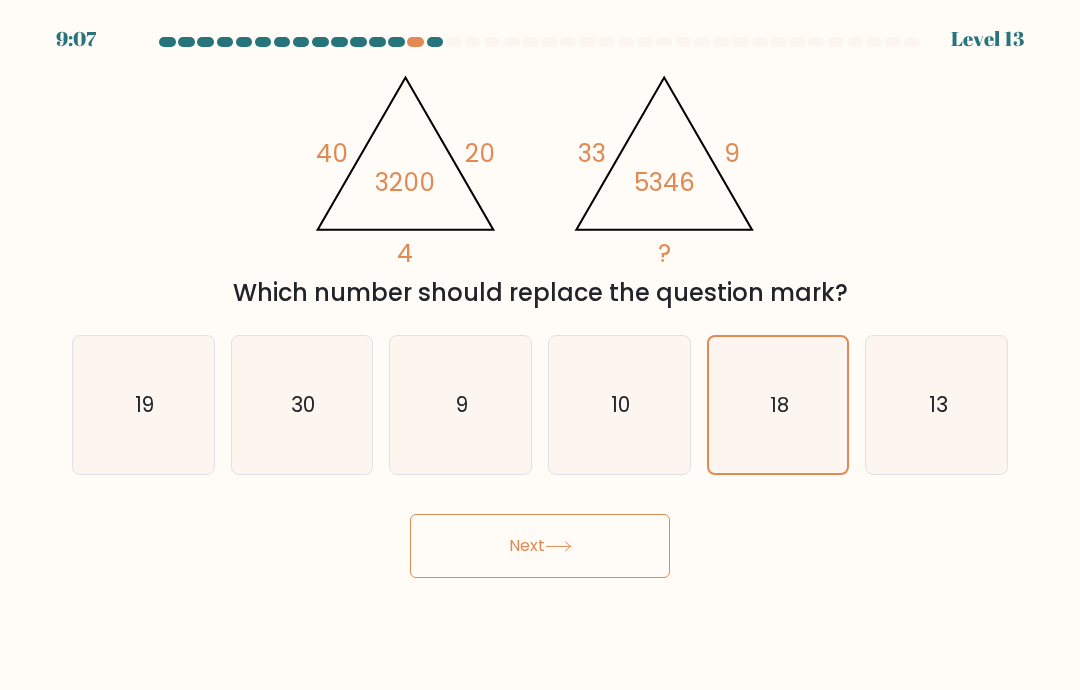 click on "Next" at bounding box center [540, 546] 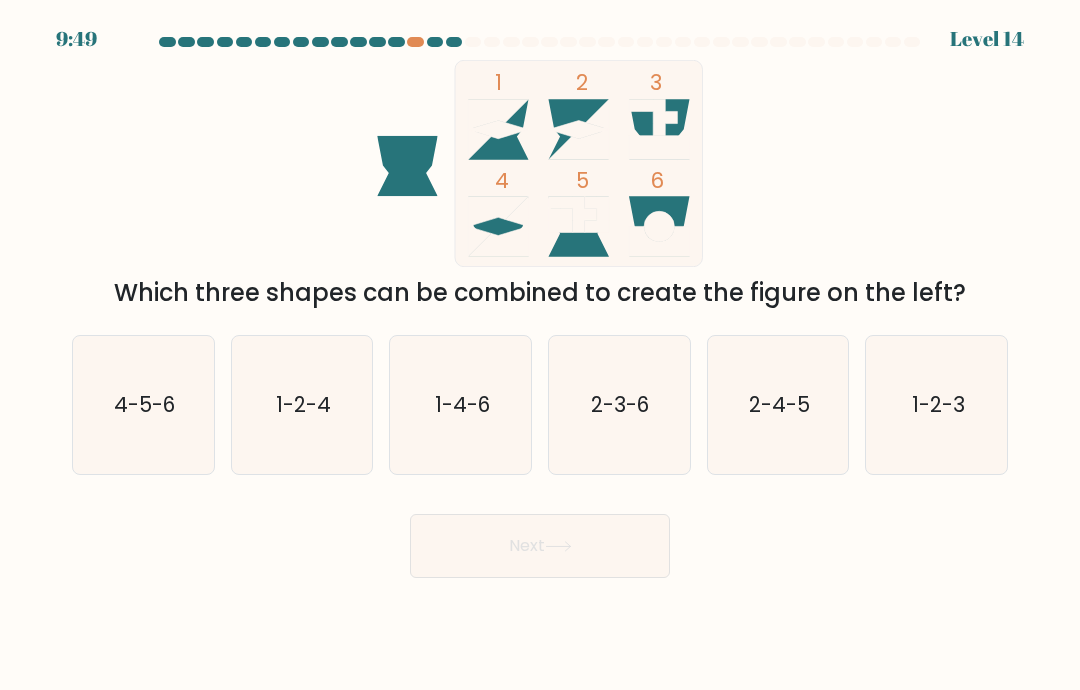 click at bounding box center [415, 42] 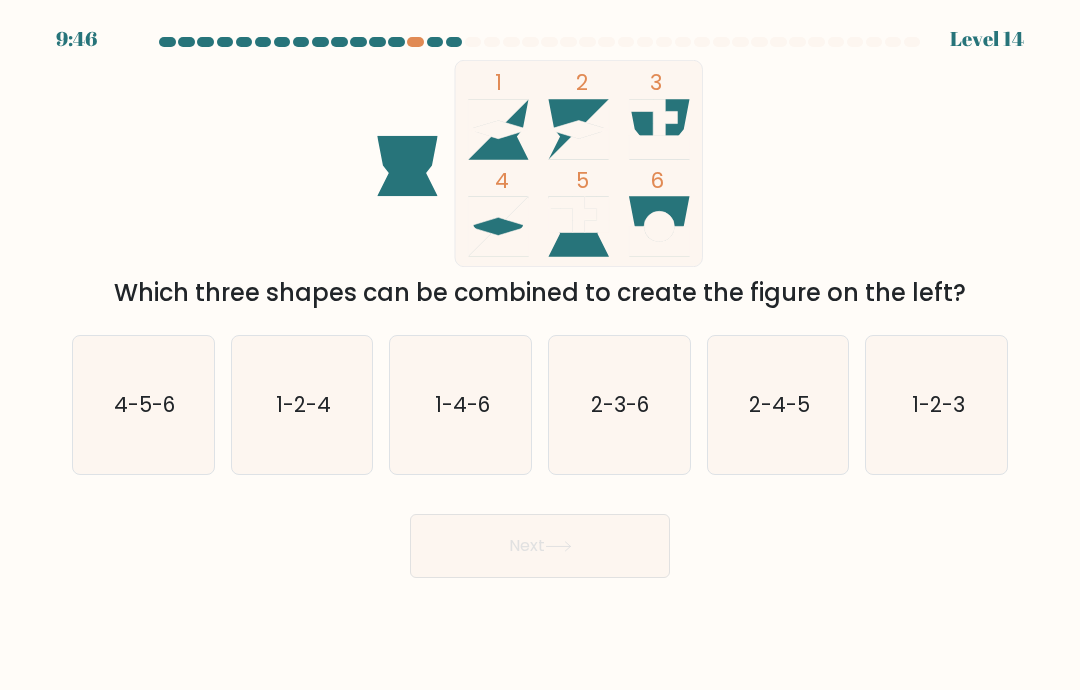 click at bounding box center [415, 42] 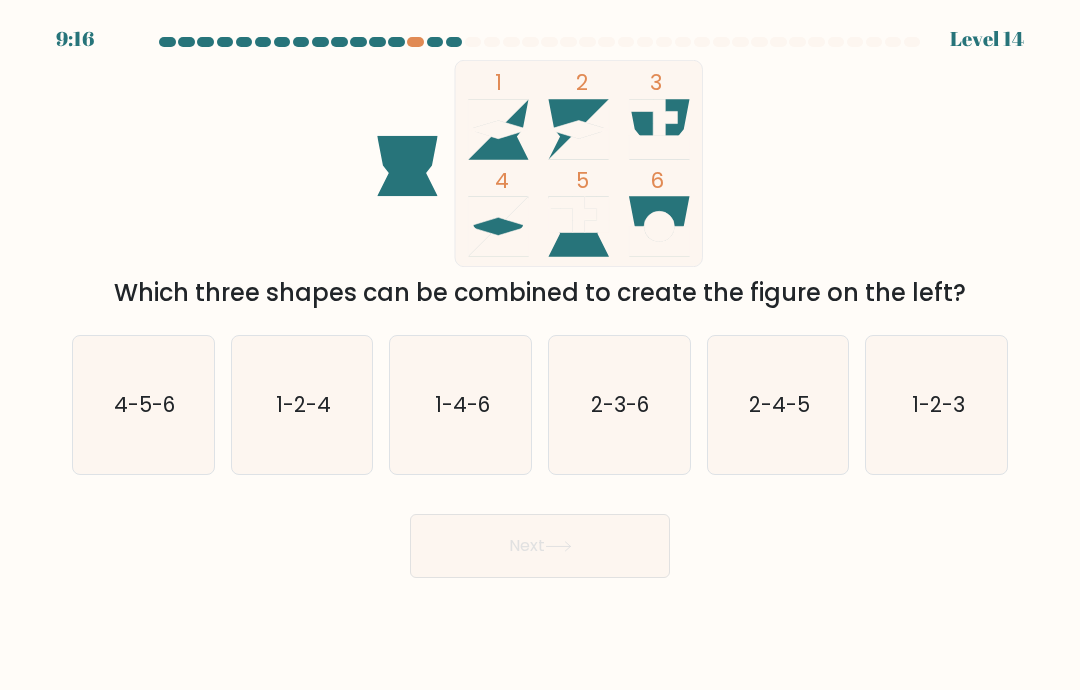 click on "1-2-4" 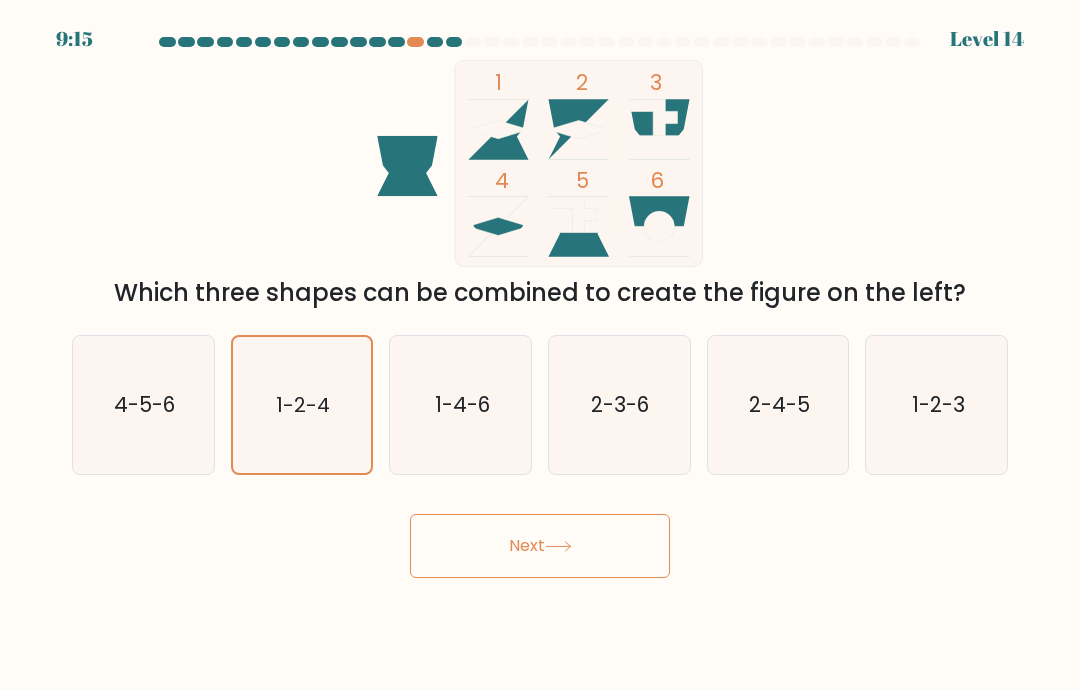 click on "Next" at bounding box center (540, 546) 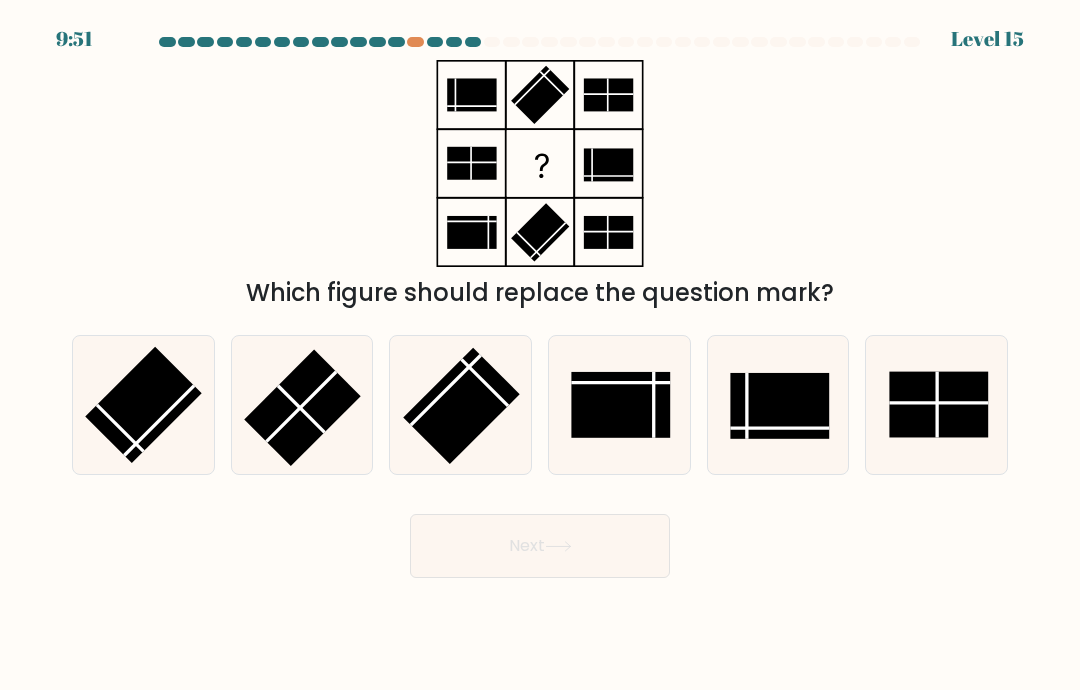 click 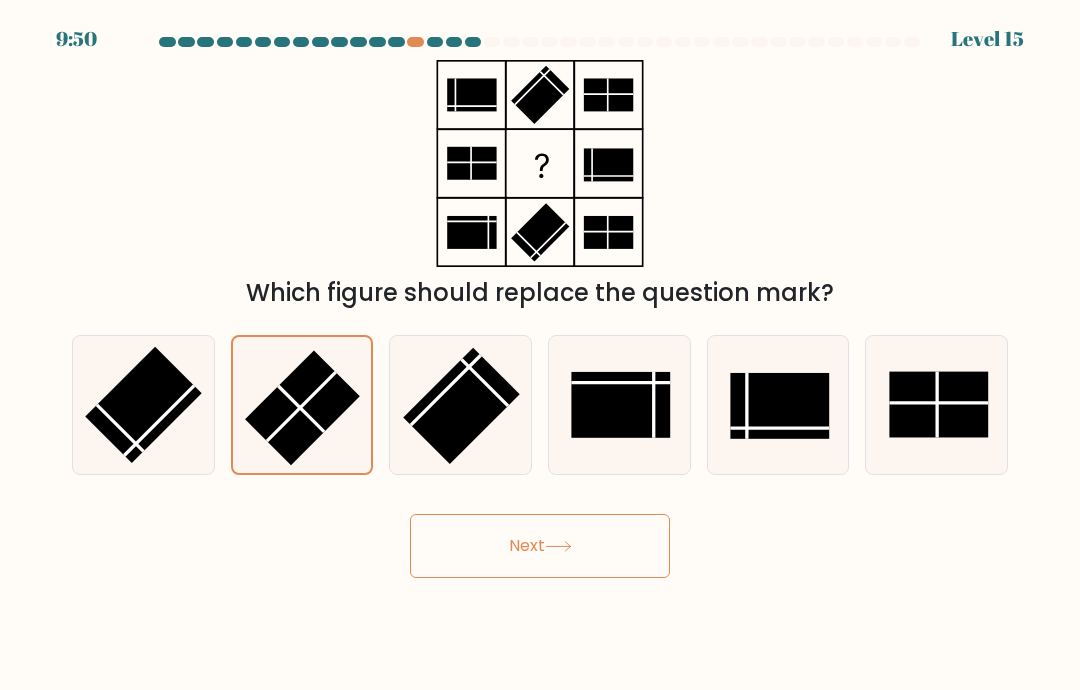 click on "Next" at bounding box center (540, 546) 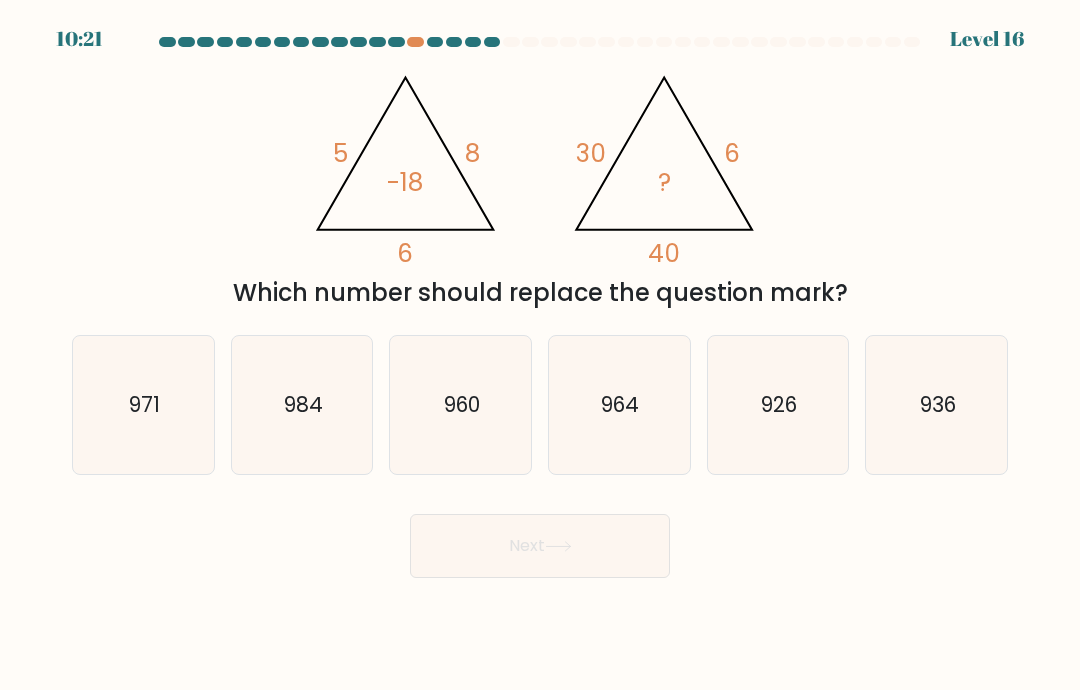 click on "926" 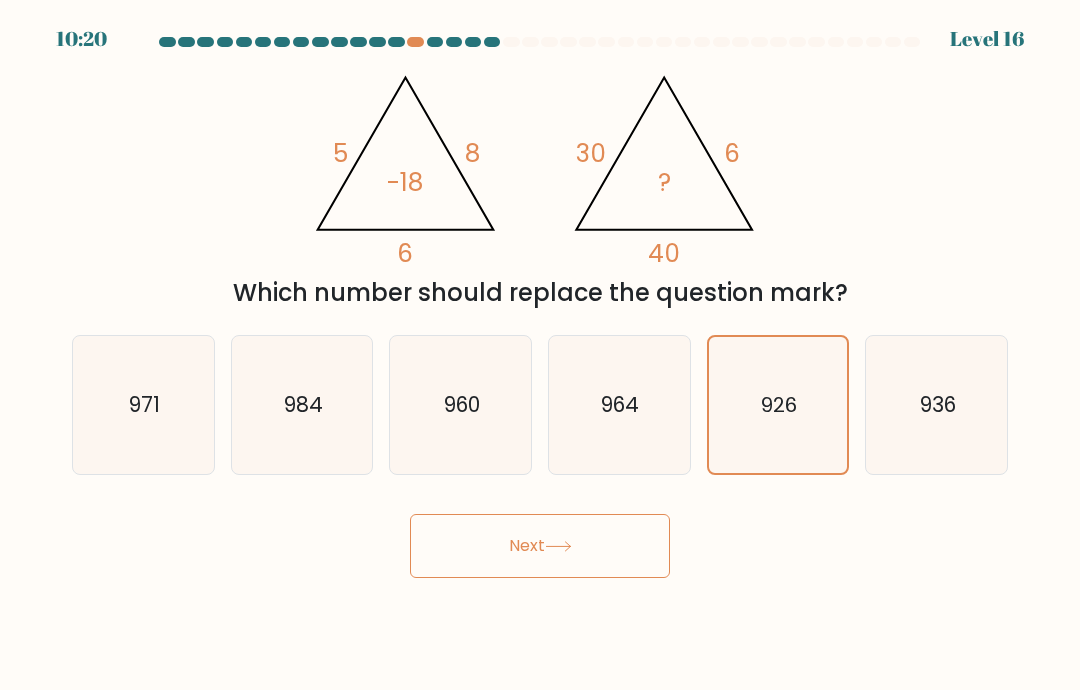 click on "Next" at bounding box center (540, 546) 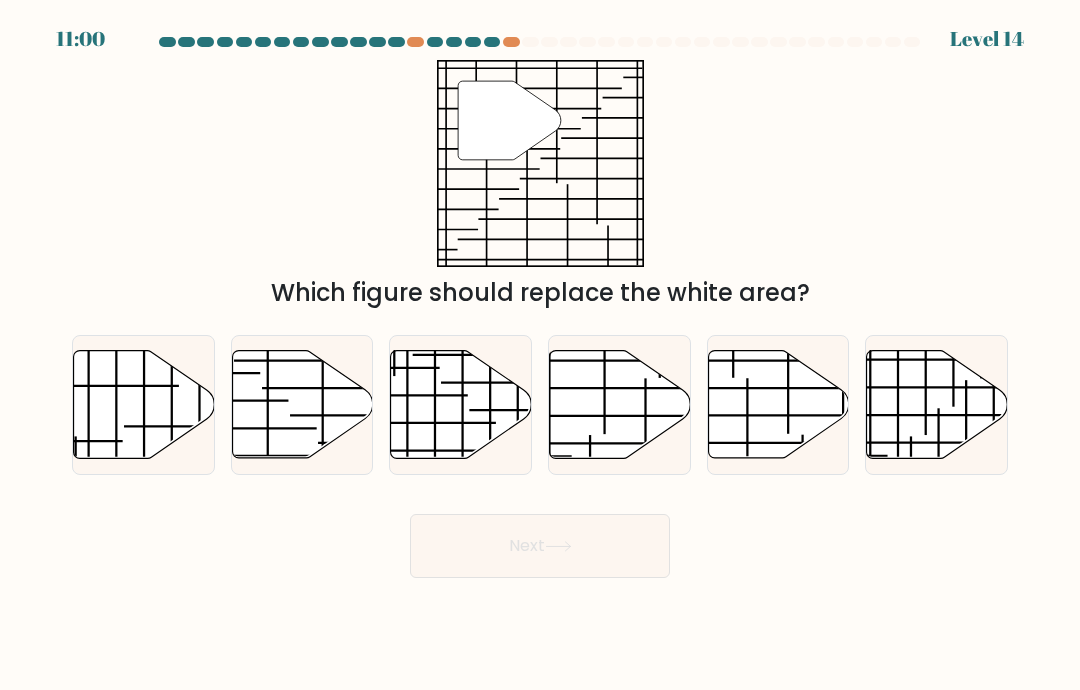scroll, scrollTop: 25, scrollLeft: 0, axis: vertical 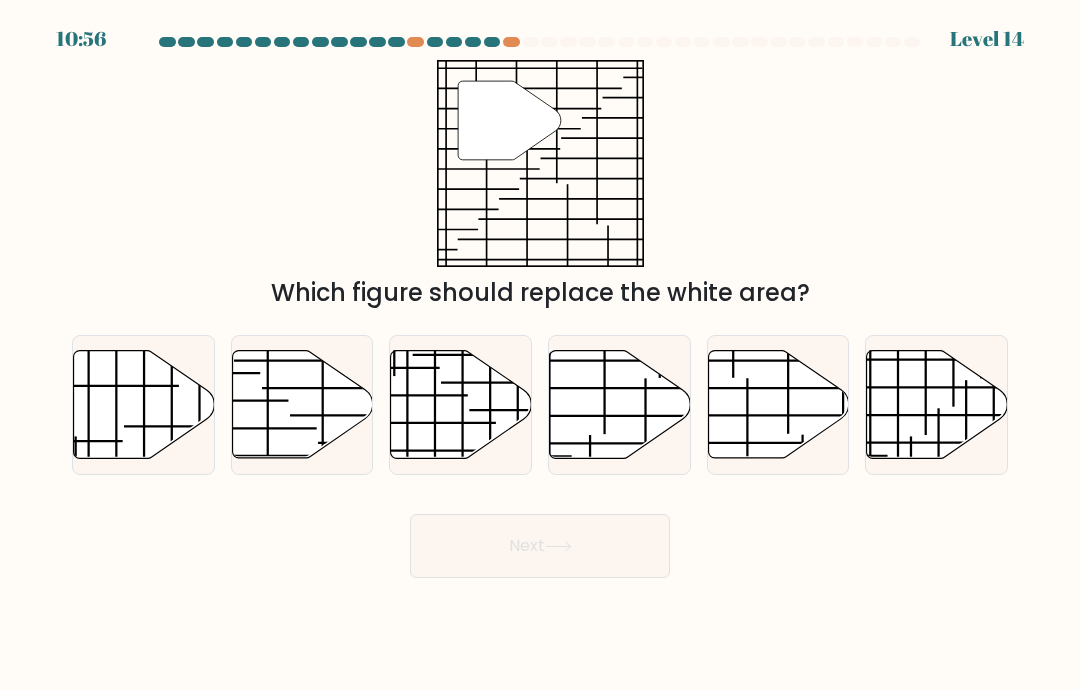click 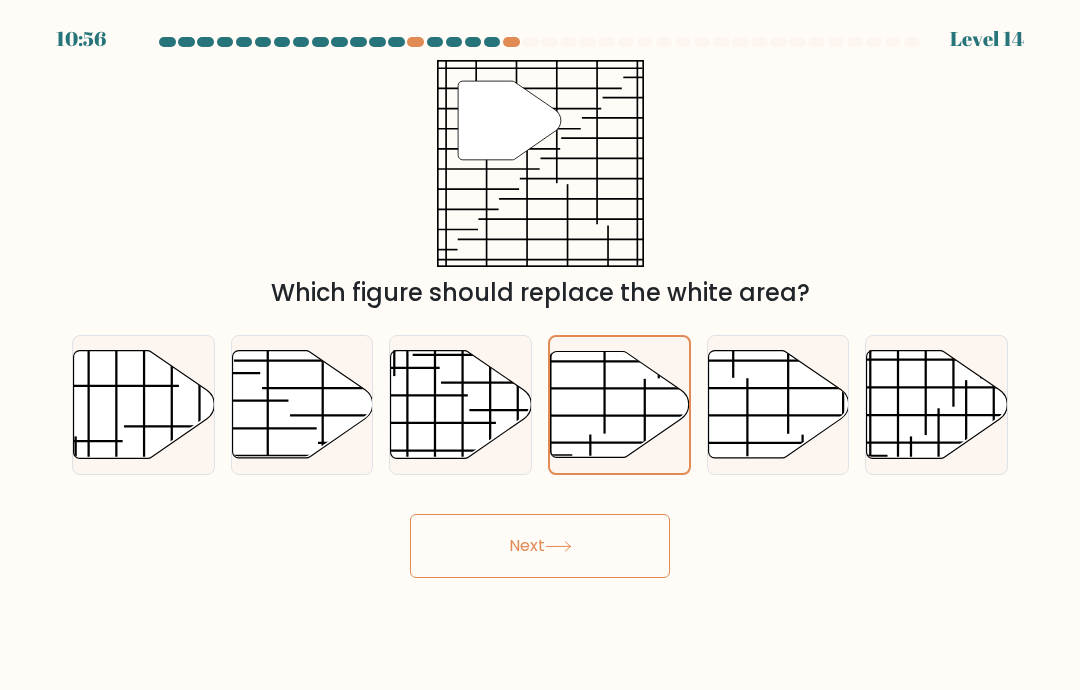 click on "Next" at bounding box center (540, 546) 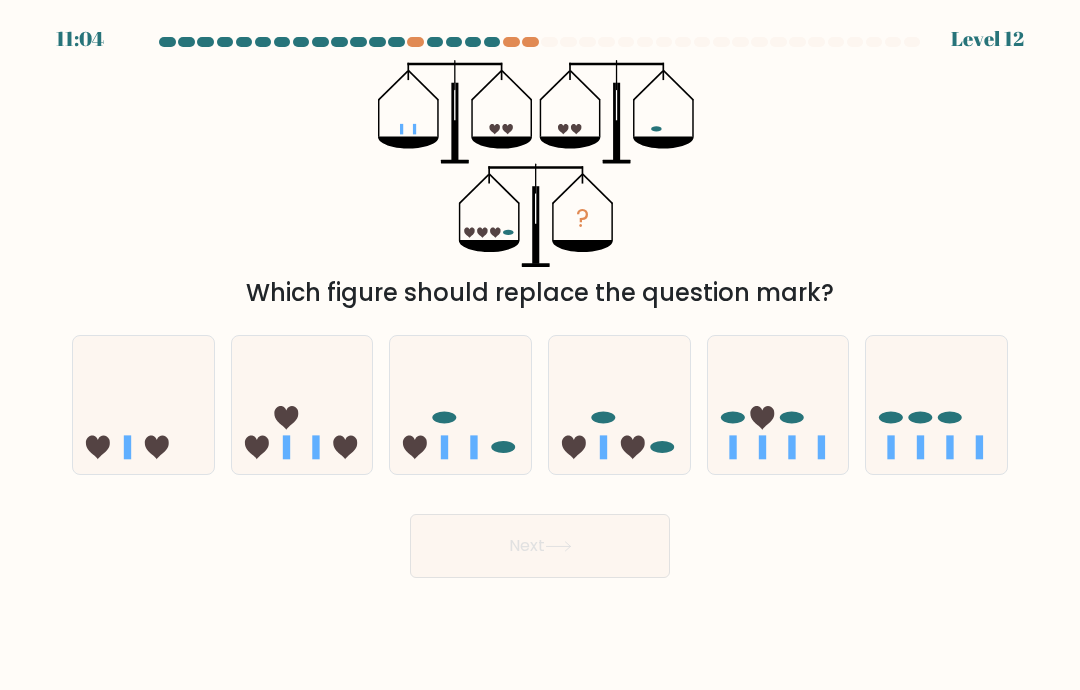 click 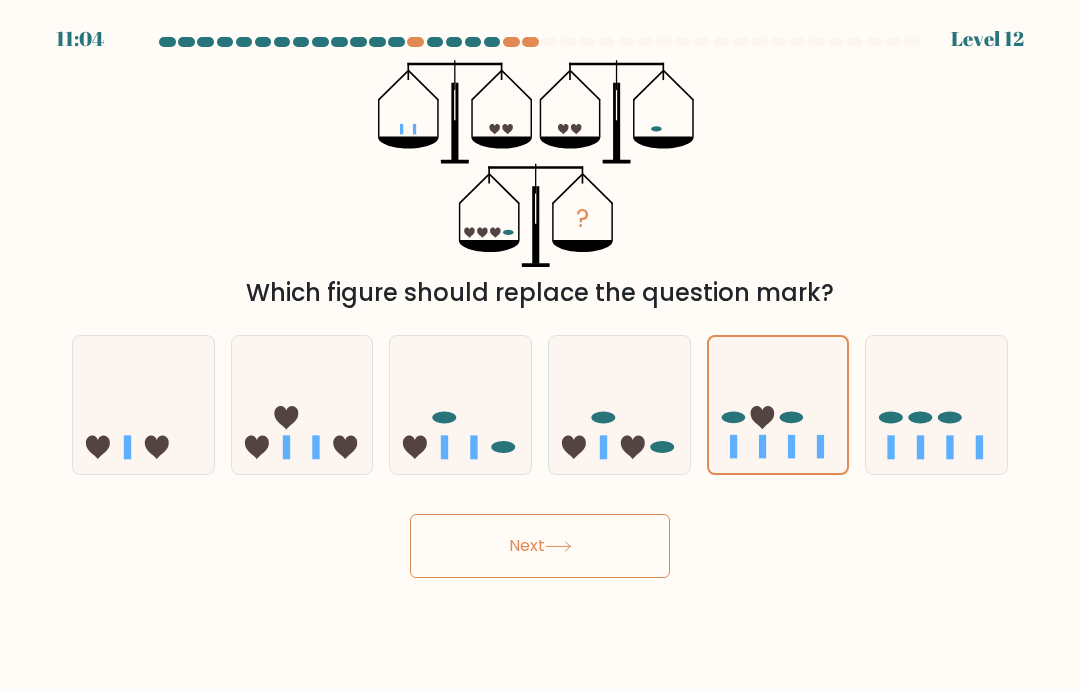 click on "Next" at bounding box center (540, 546) 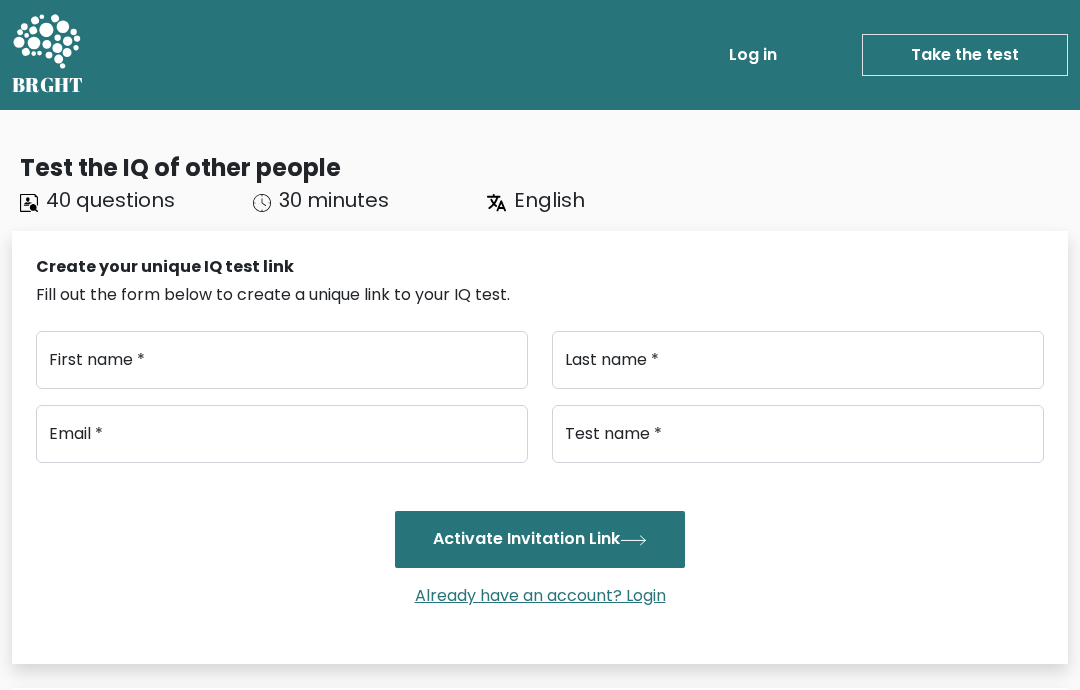 scroll, scrollTop: 0, scrollLeft: 0, axis: both 